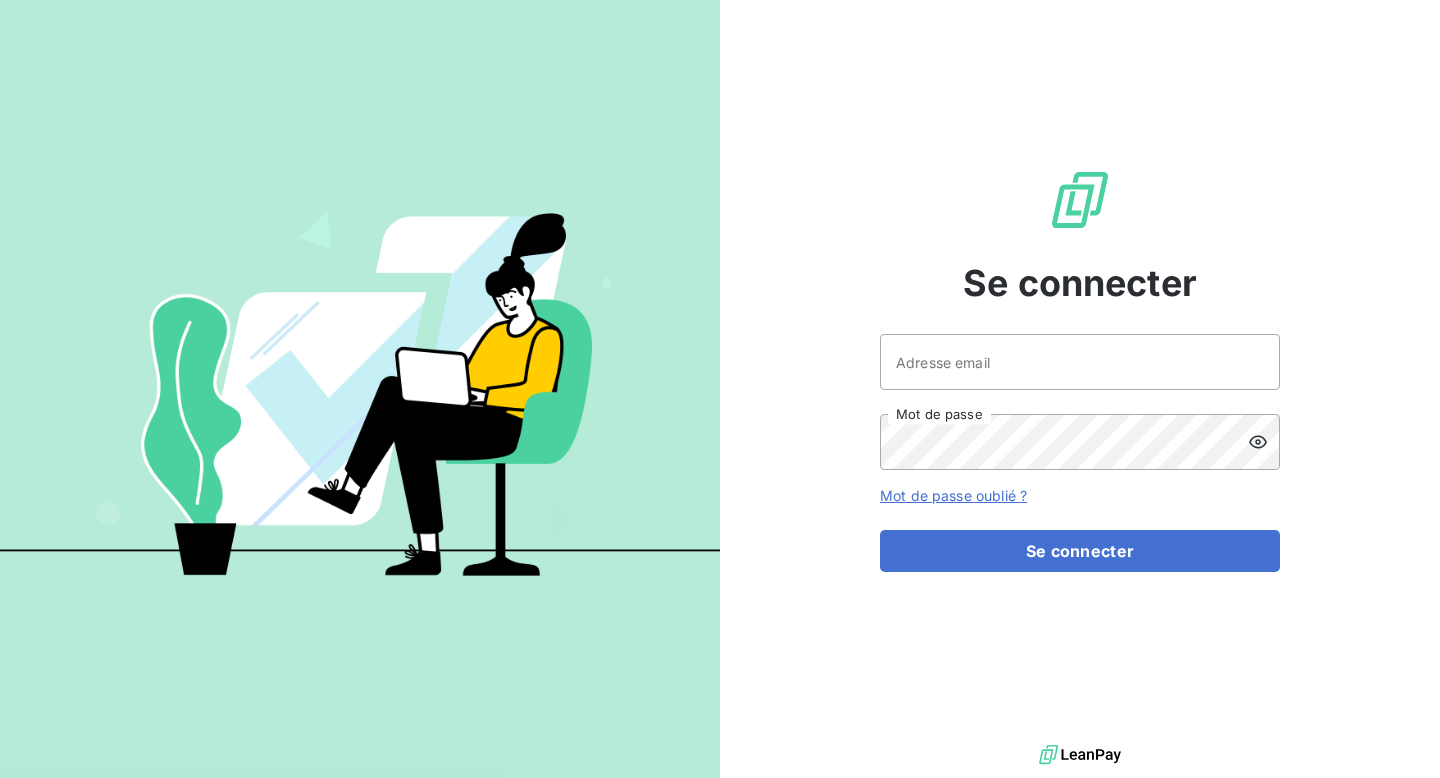 scroll, scrollTop: 0, scrollLeft: 0, axis: both 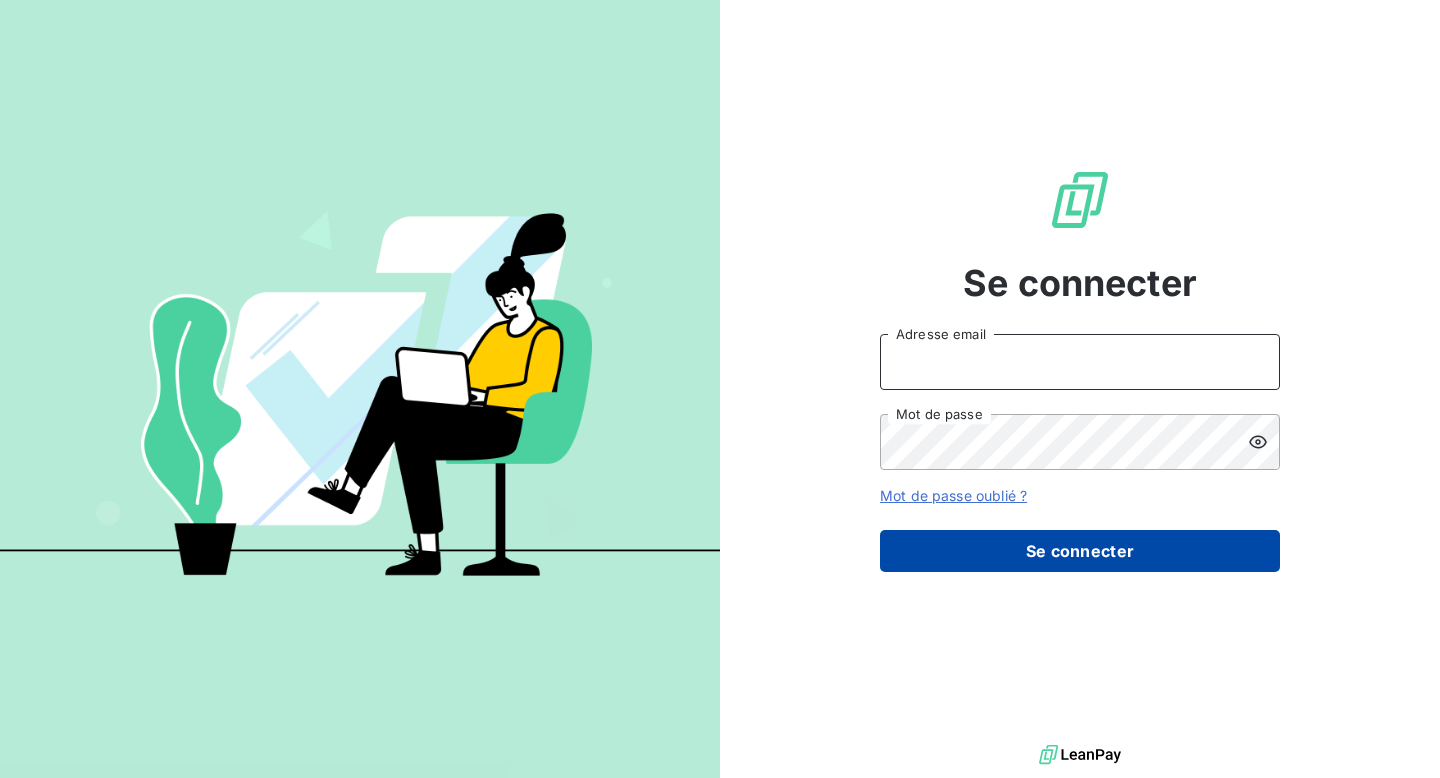type on "support@example.com" 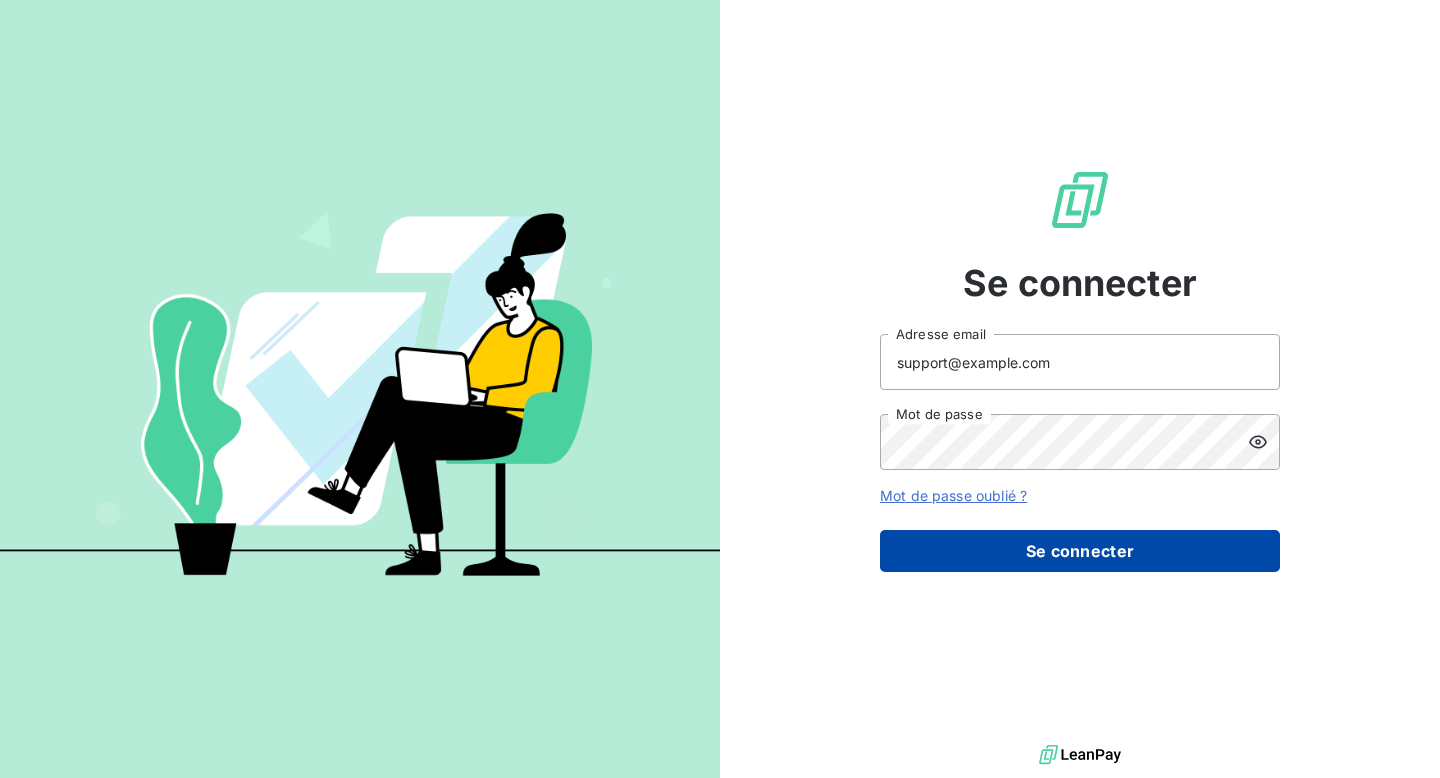 click on "Se connecter" at bounding box center (1080, 551) 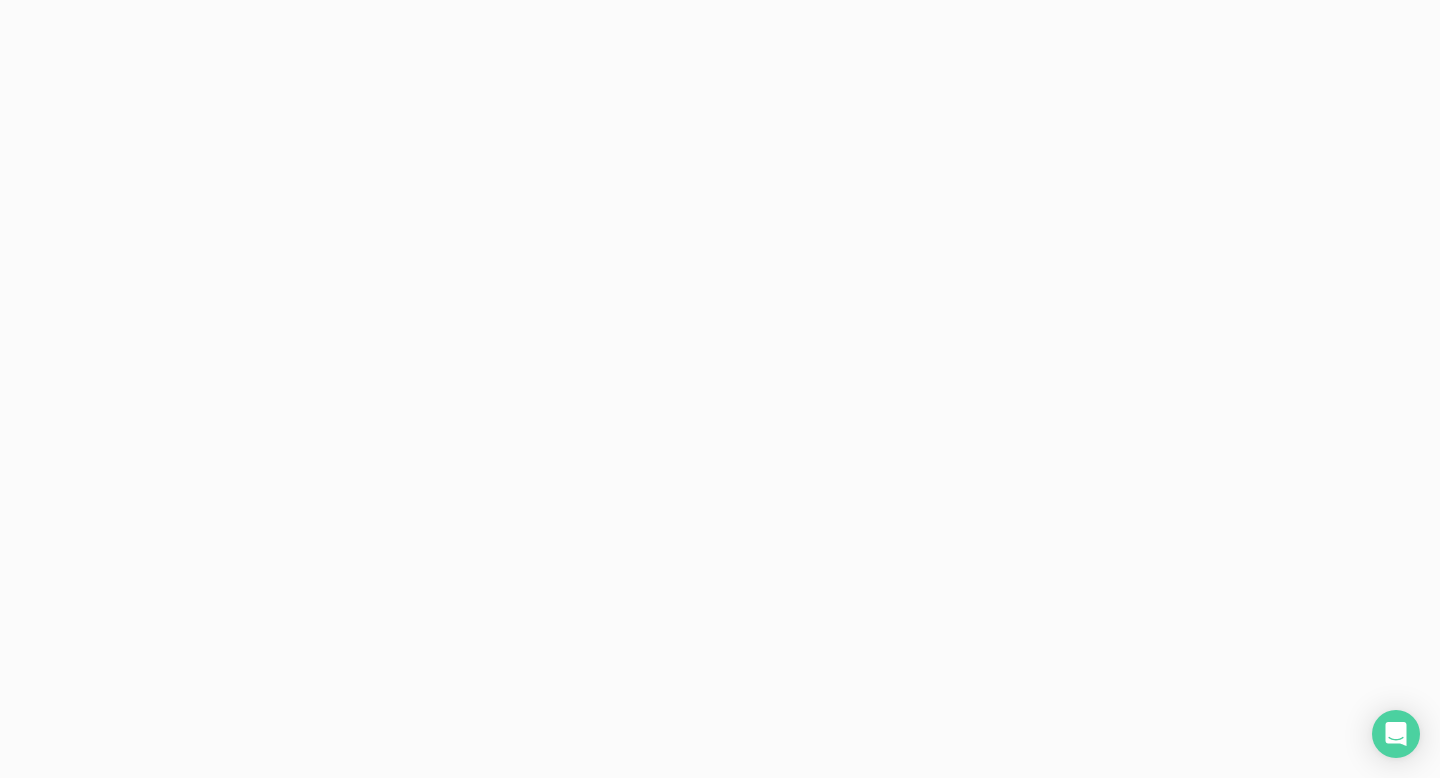 scroll, scrollTop: 0, scrollLeft: 0, axis: both 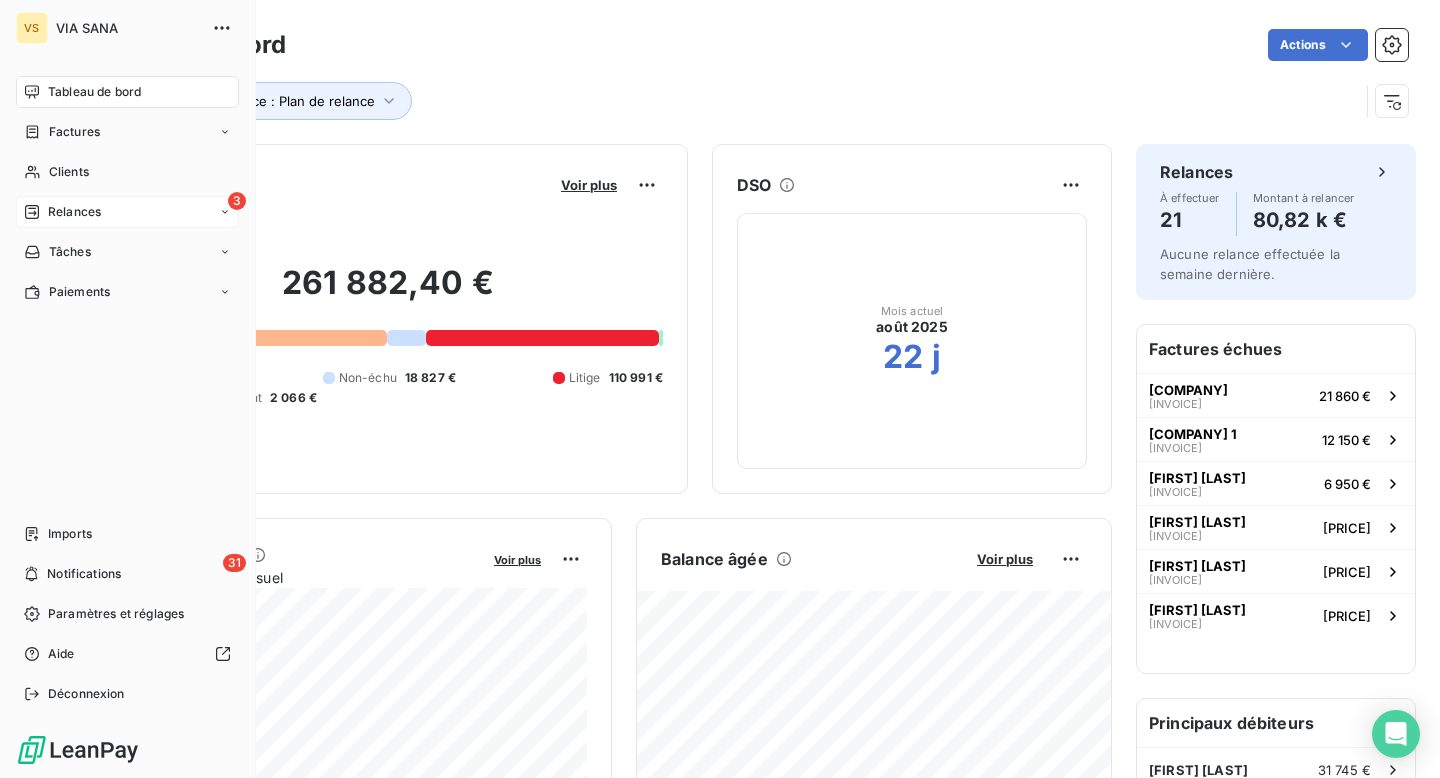 click on "3 Relances" at bounding box center [127, 212] 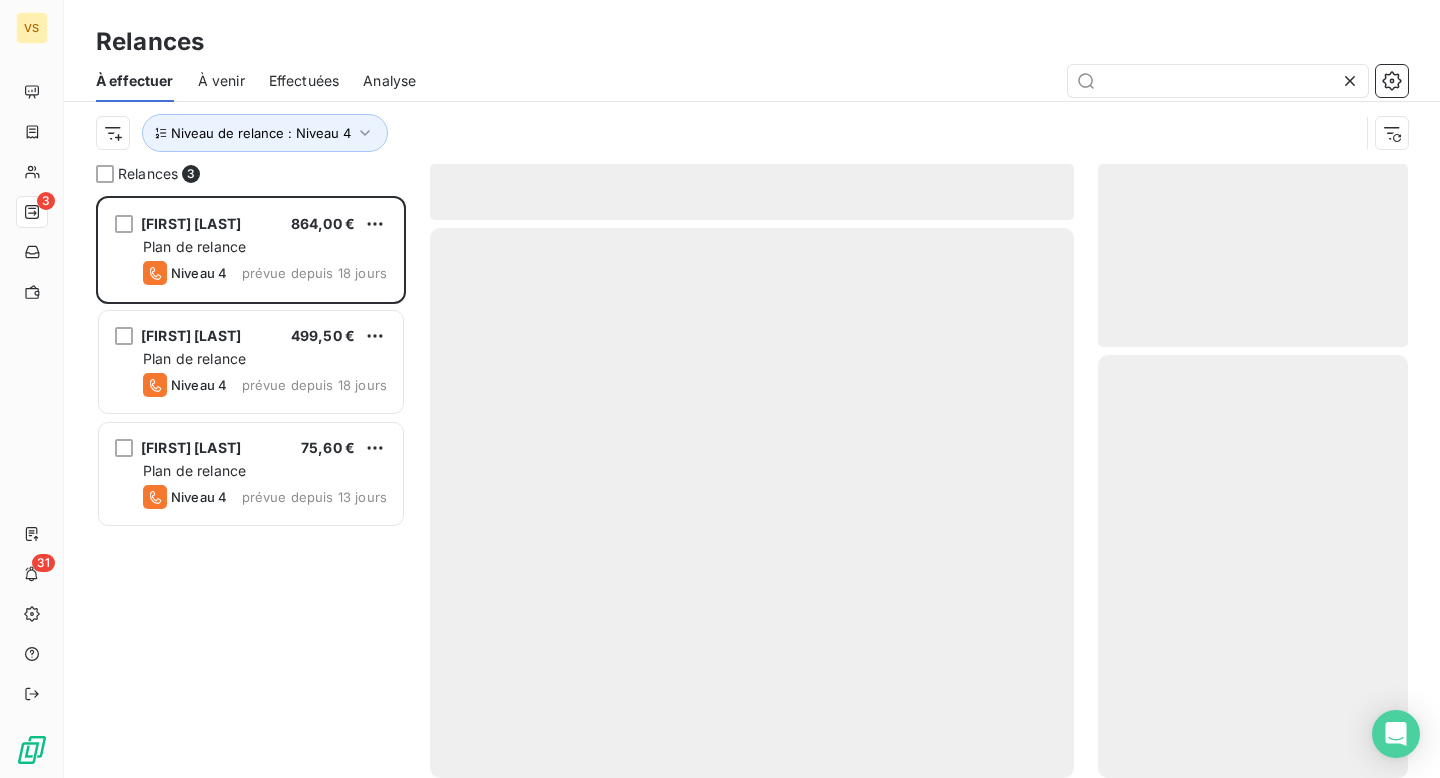 scroll, scrollTop: 1, scrollLeft: 1, axis: both 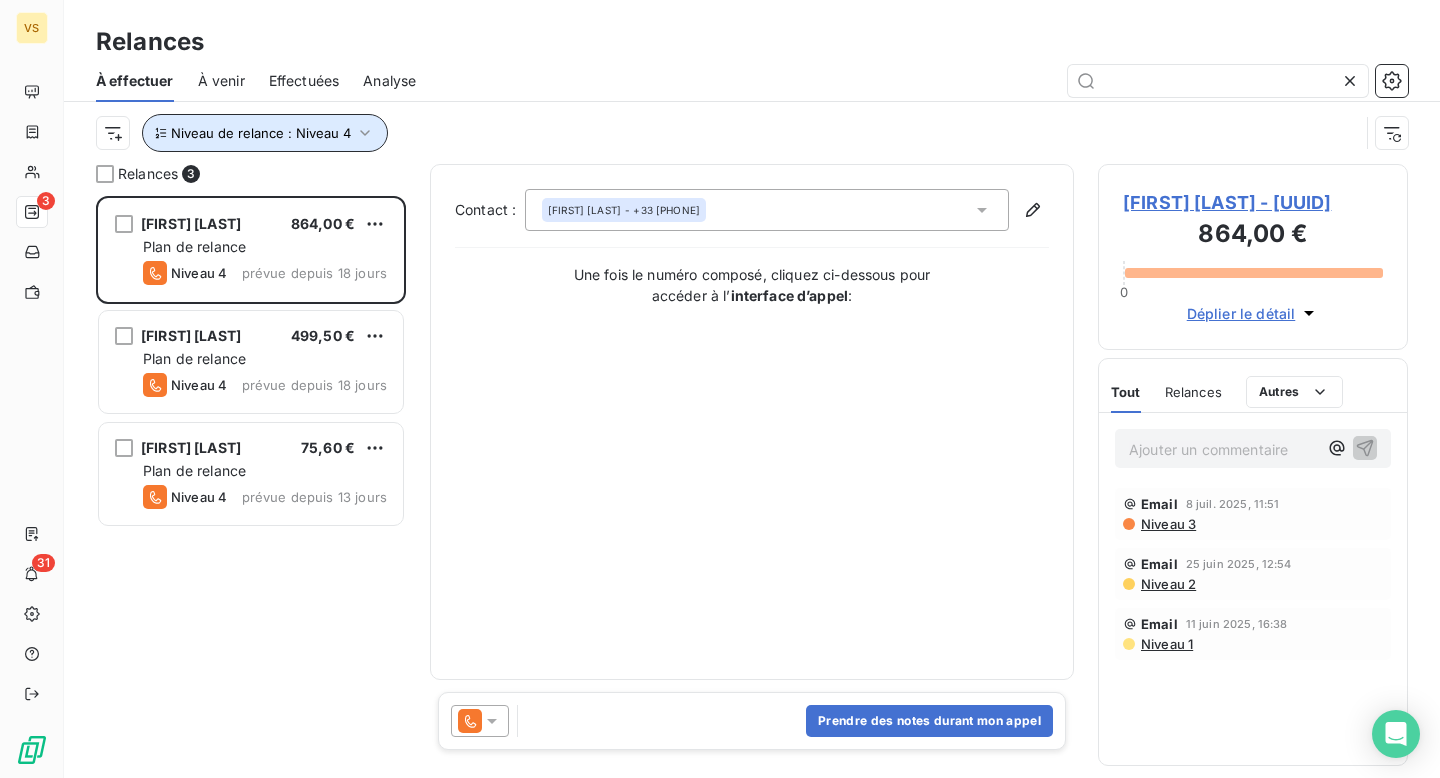 click on "Niveau de relance  : Niveau 4" at bounding box center [265, 133] 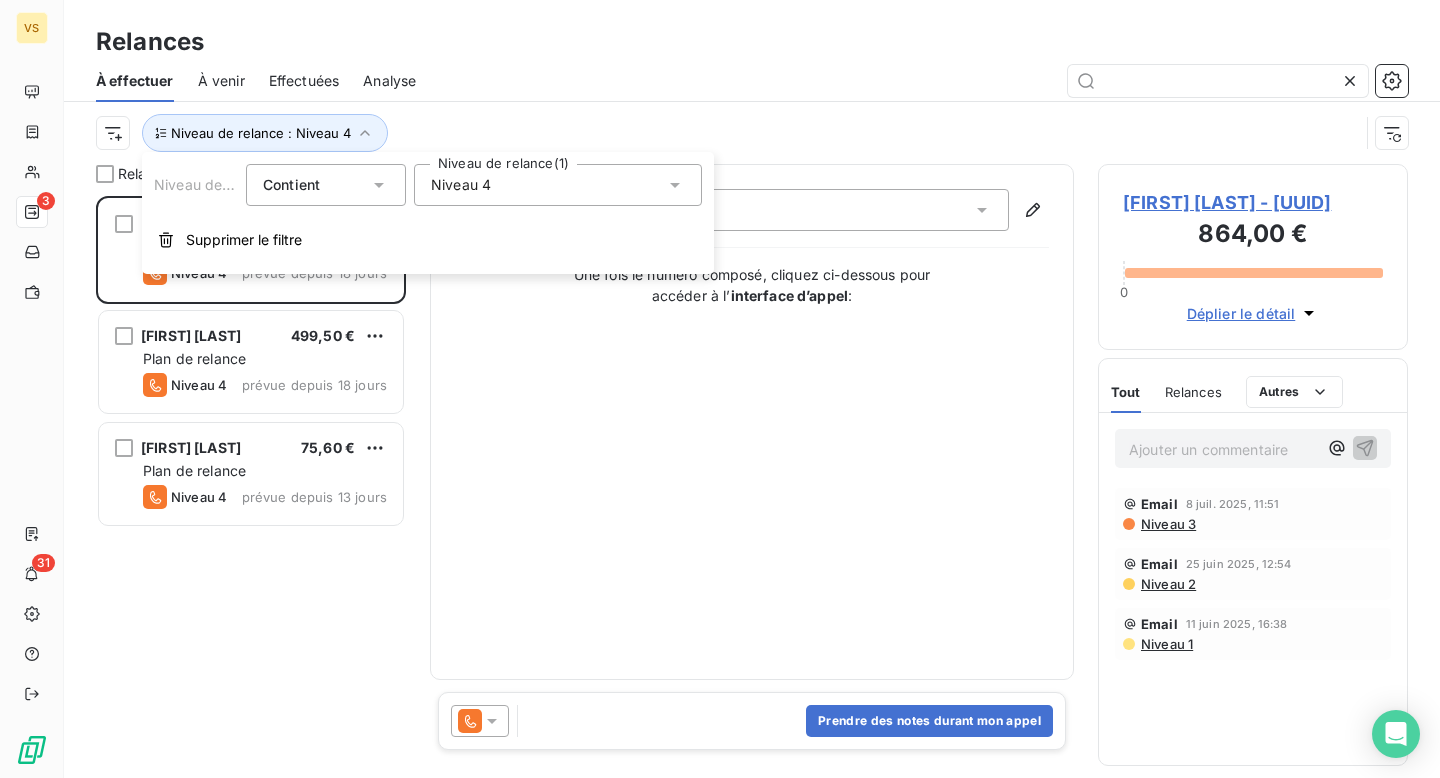 click on "Niveau 4" at bounding box center (558, 185) 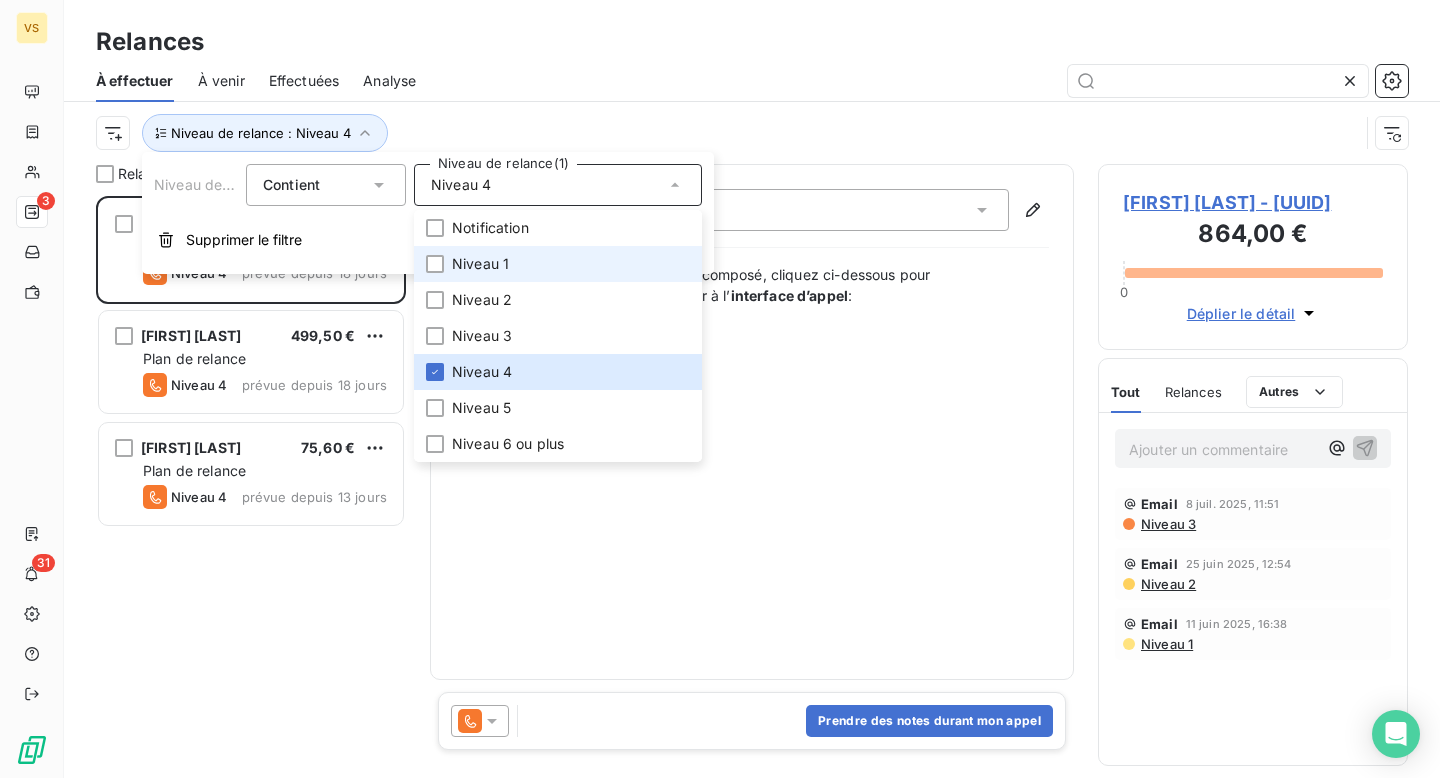 click on "Niveau 1" at bounding box center (558, 264) 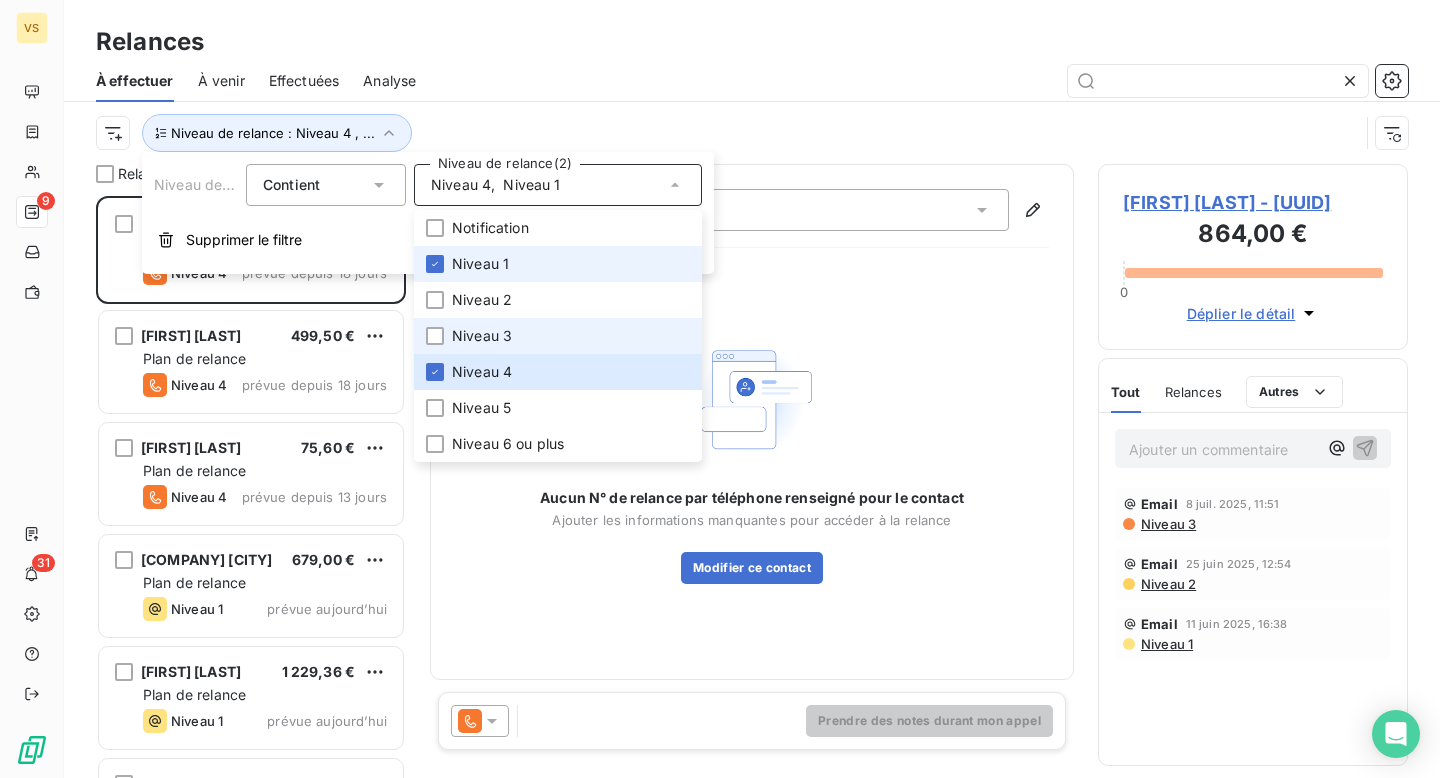 scroll, scrollTop: 1, scrollLeft: 1, axis: both 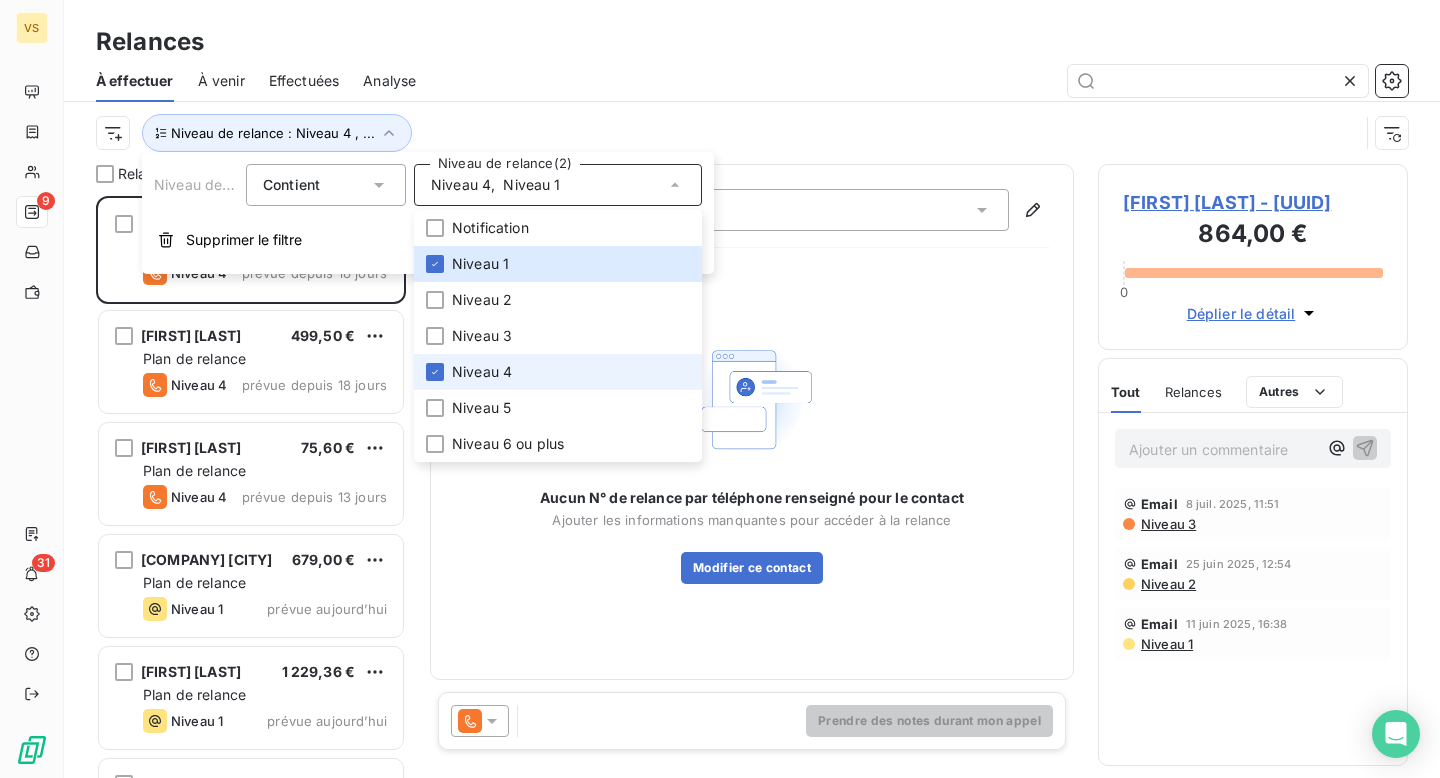 click on "Niveau 4" at bounding box center (482, 372) 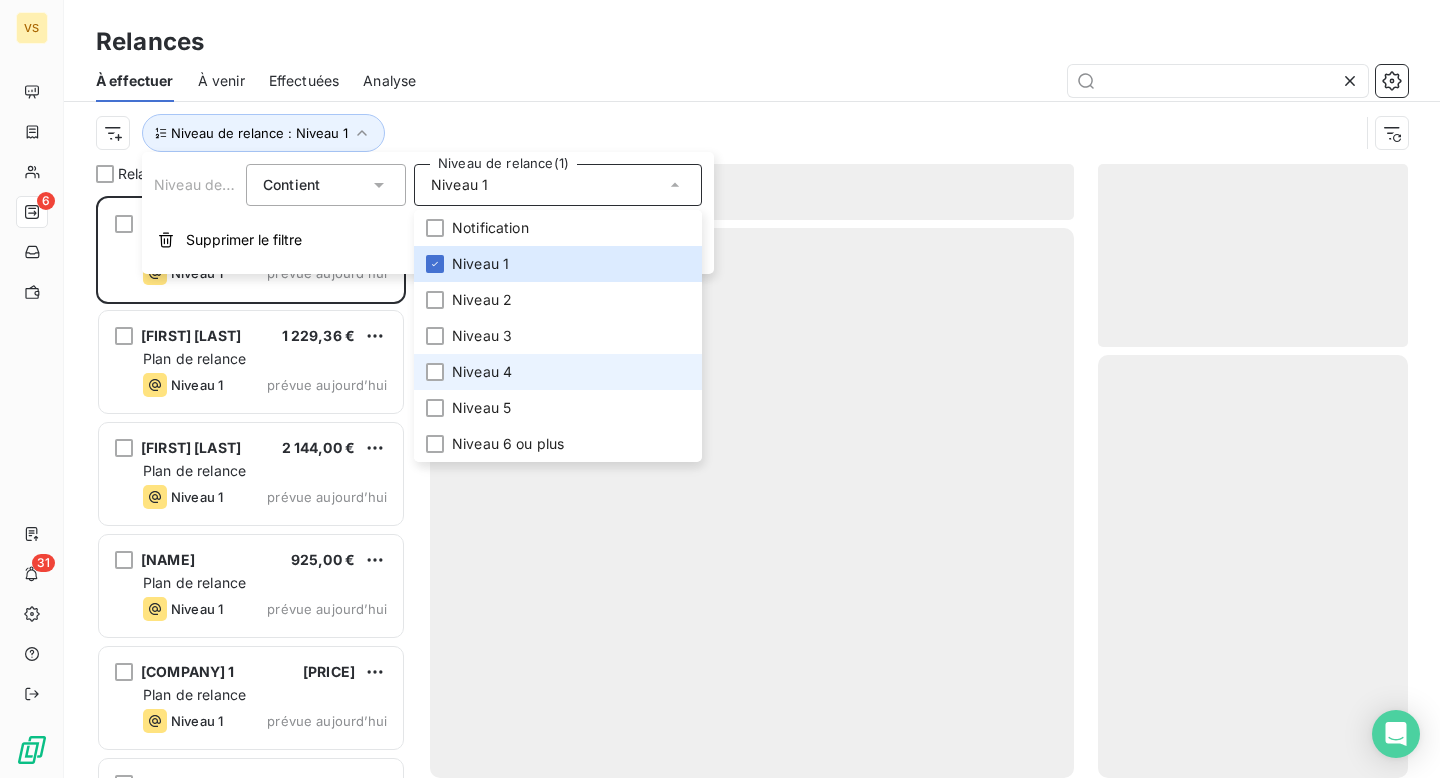 scroll, scrollTop: 1, scrollLeft: 1, axis: both 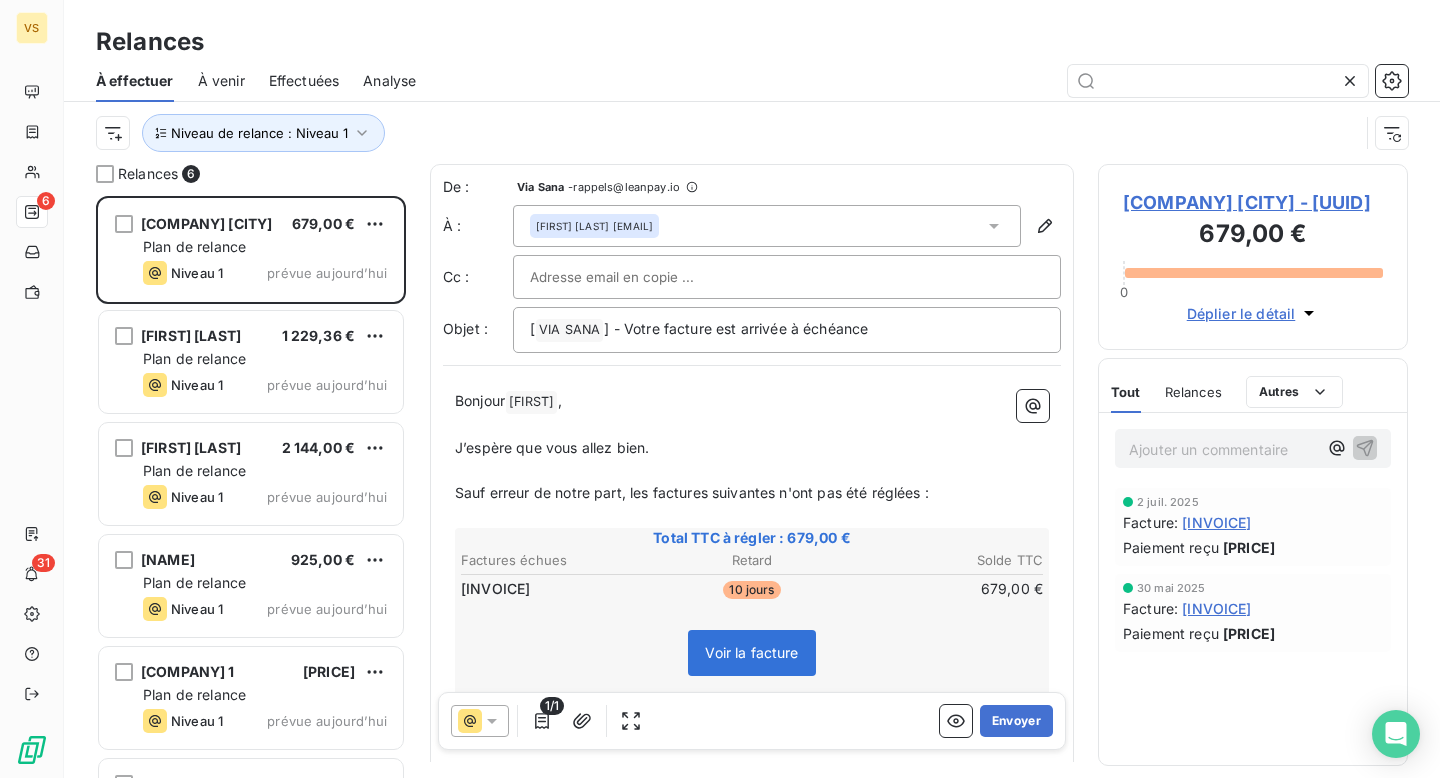 click on "Niveau de relance  : Niveau 1" at bounding box center (752, 133) 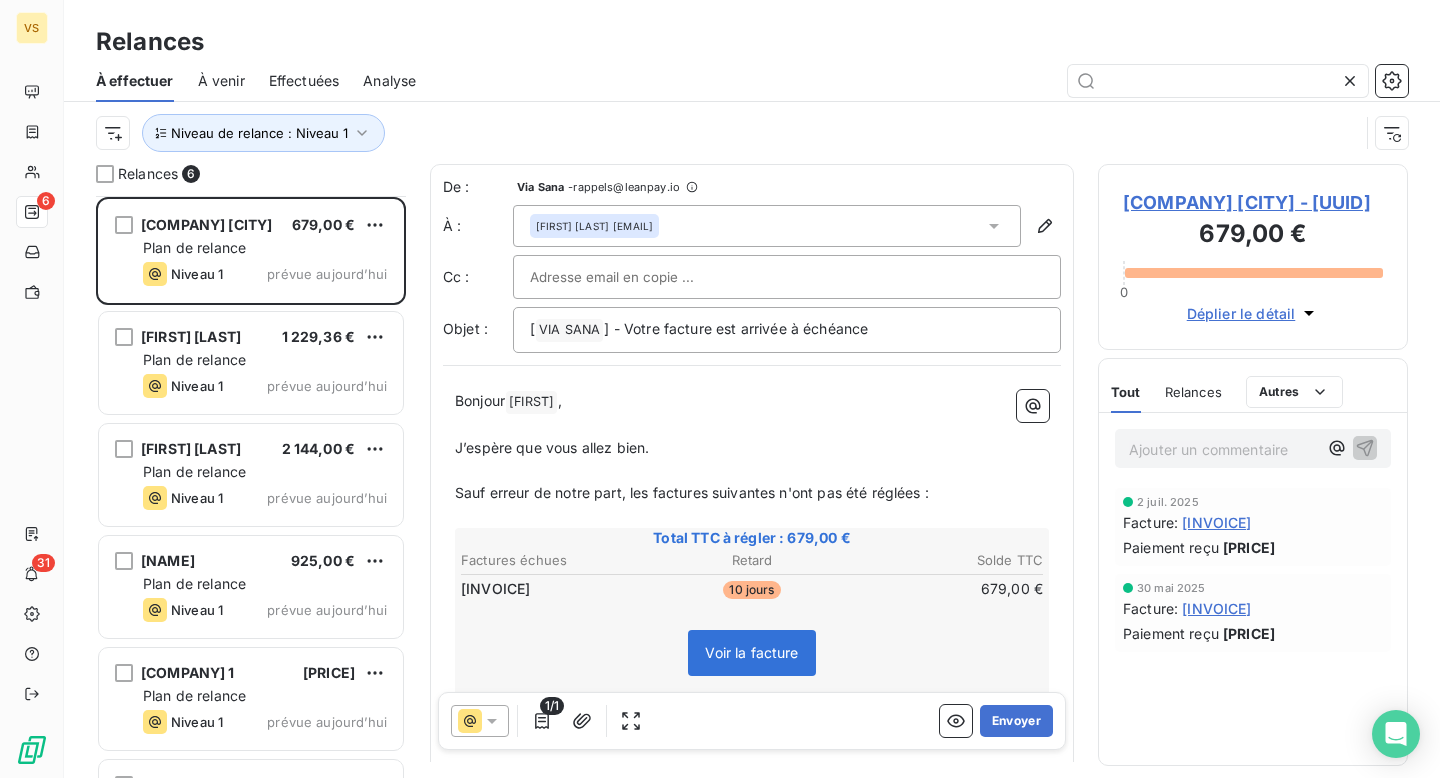 scroll, scrollTop: 91, scrollLeft: 0, axis: vertical 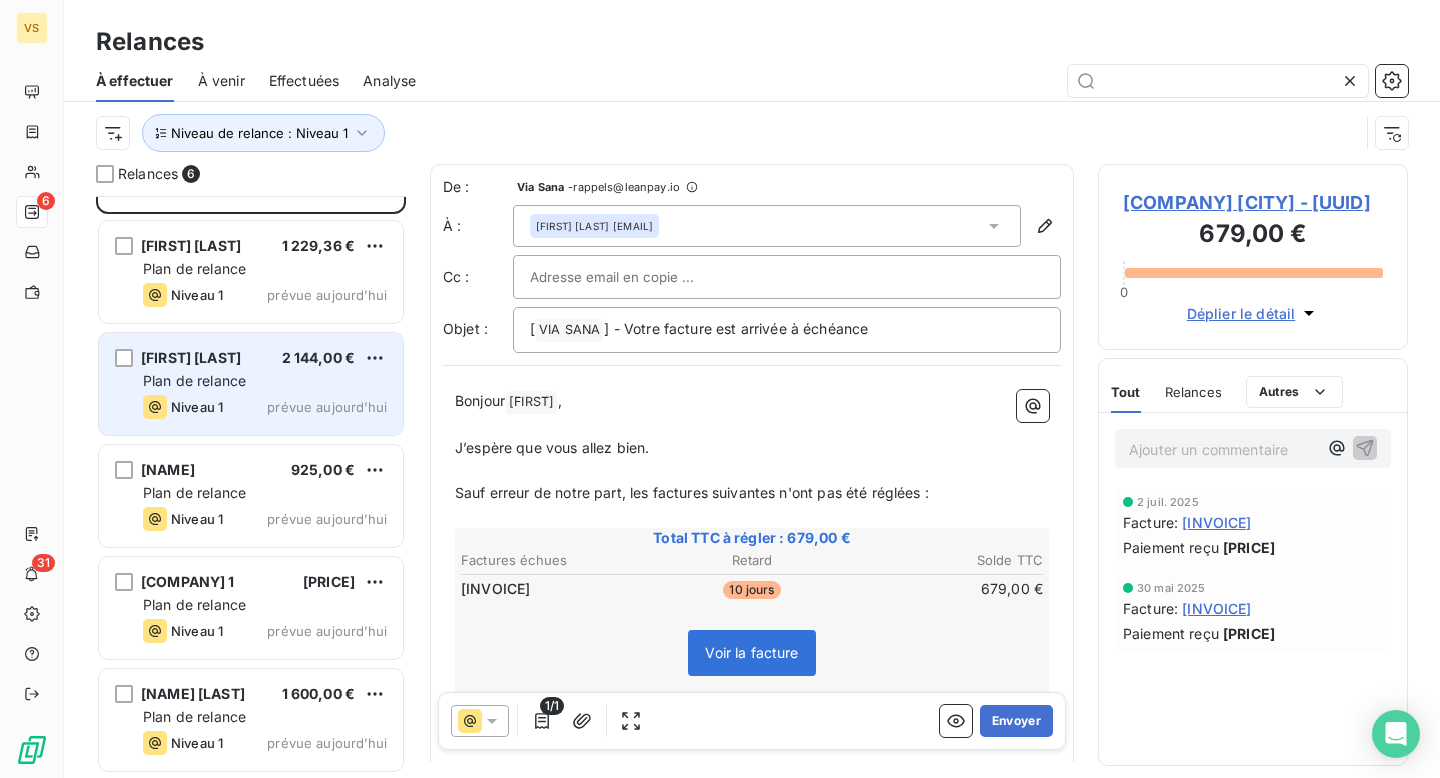 click on "Plan de relance" at bounding box center [265, 381] 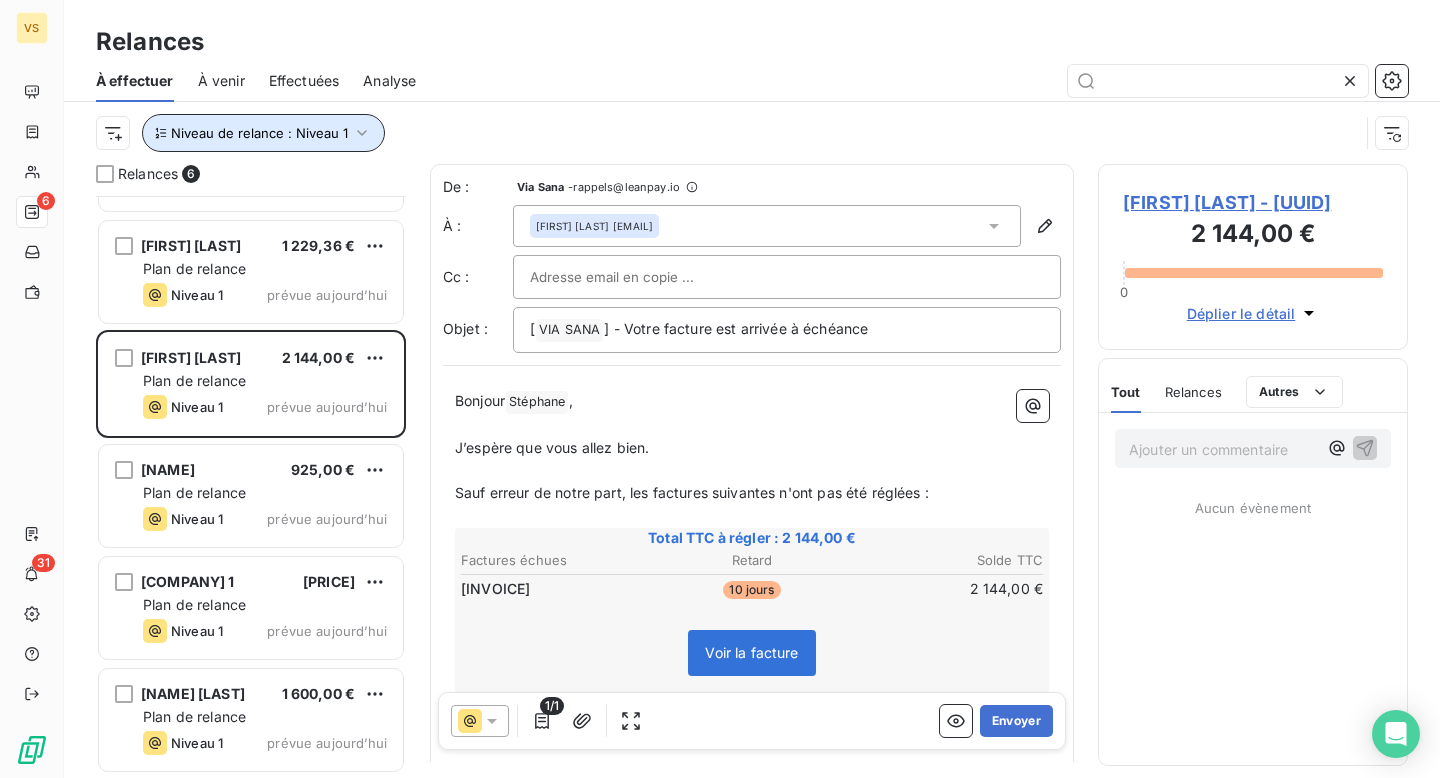 click on "Niveau de relance  : Niveau 1" at bounding box center (263, 133) 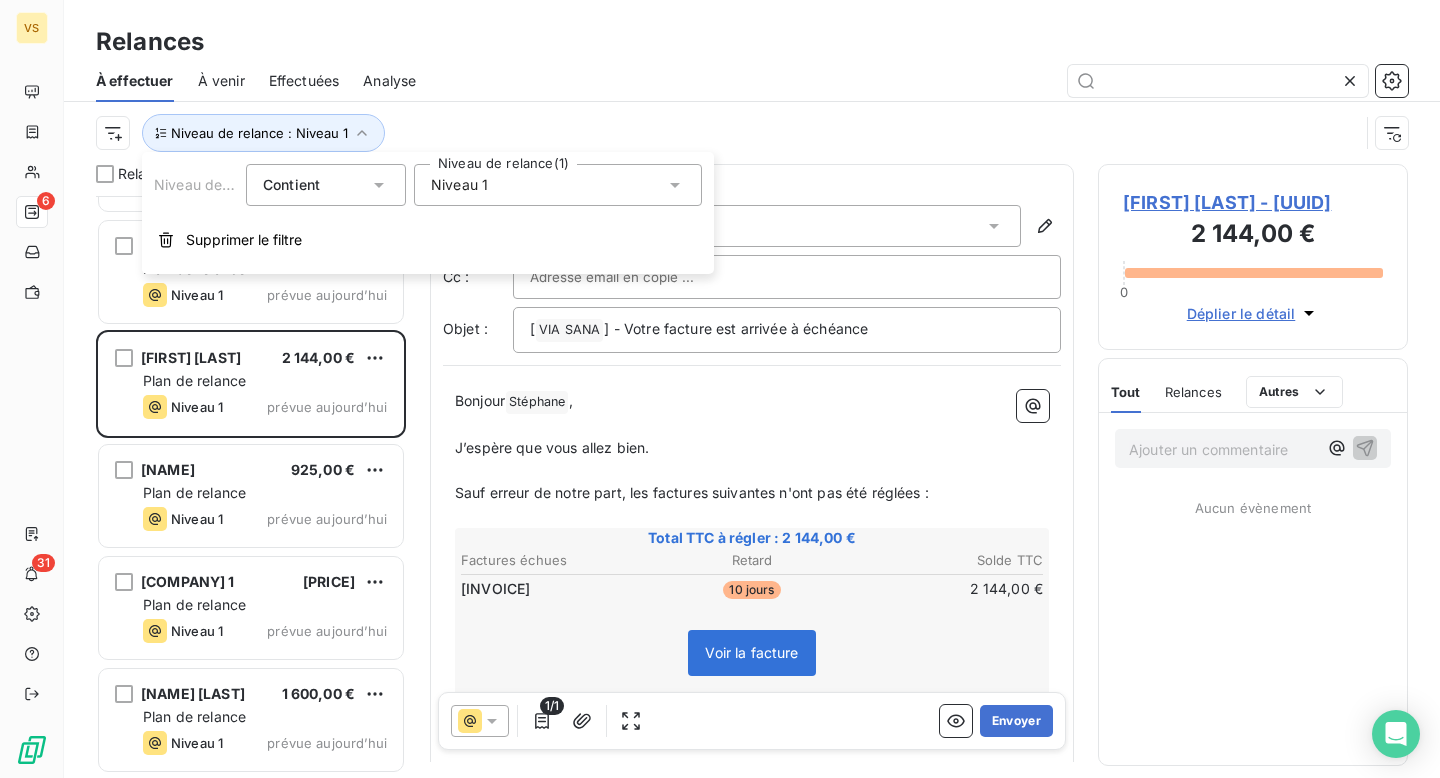 click on "Niveau 1" at bounding box center (558, 185) 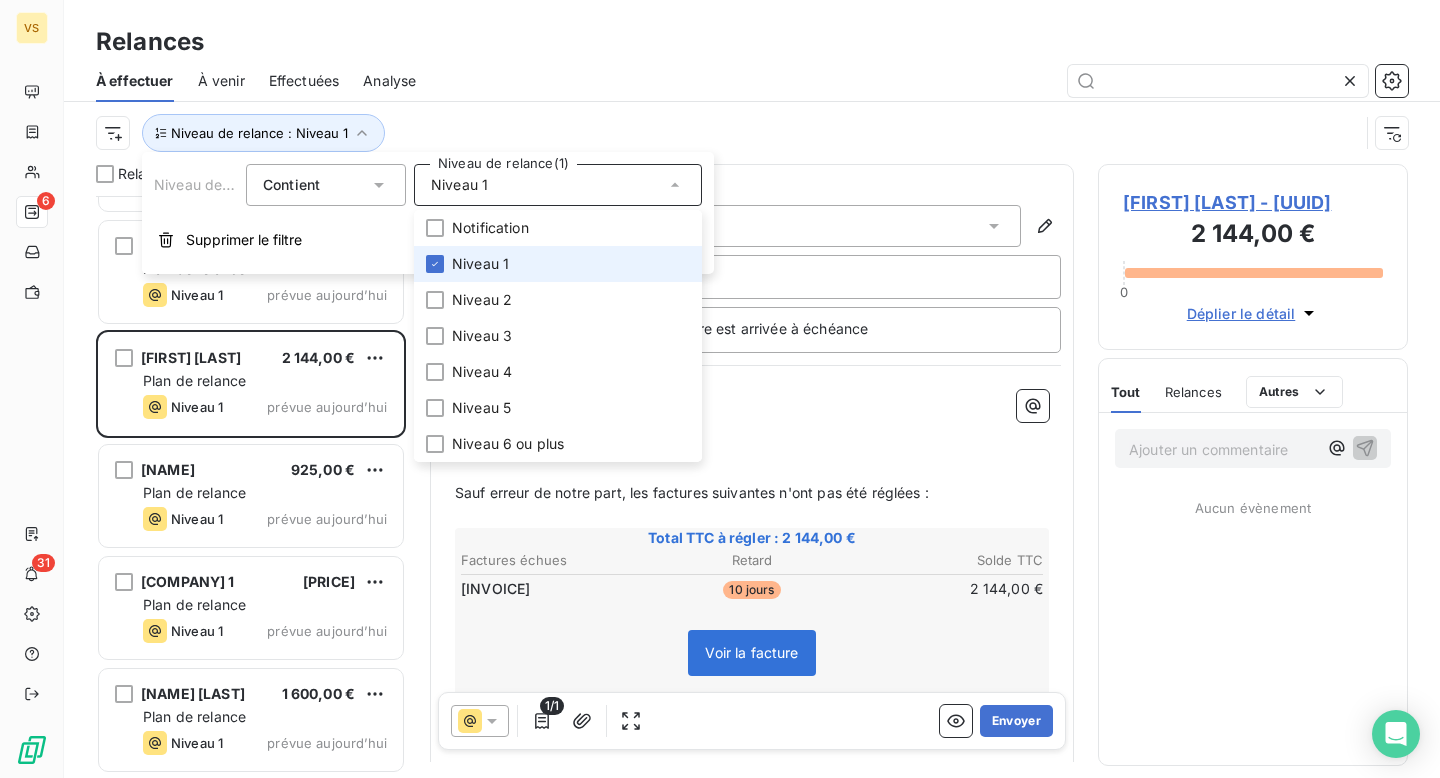 click on "Niveau 1" at bounding box center [558, 264] 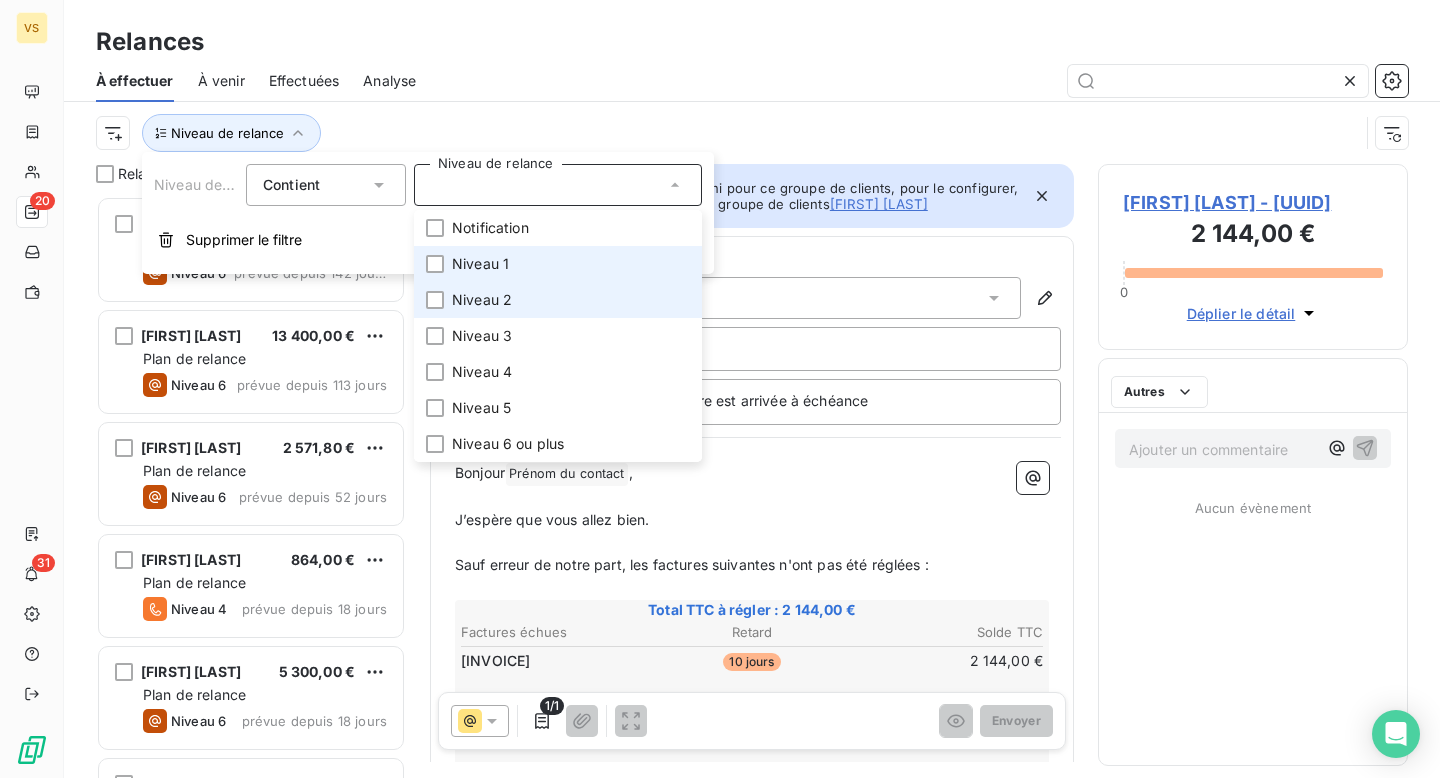 scroll, scrollTop: 1, scrollLeft: 1, axis: both 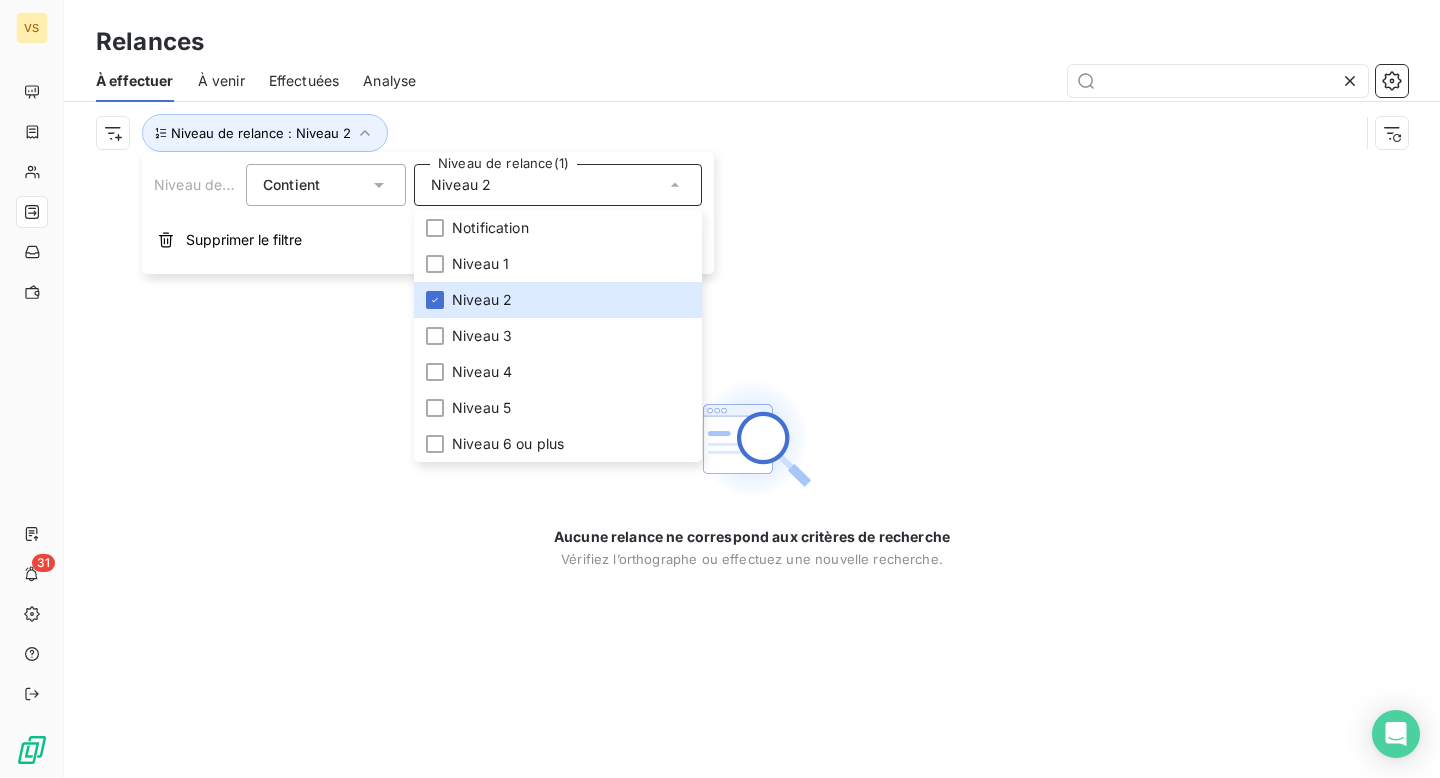 click at bounding box center [924, 81] 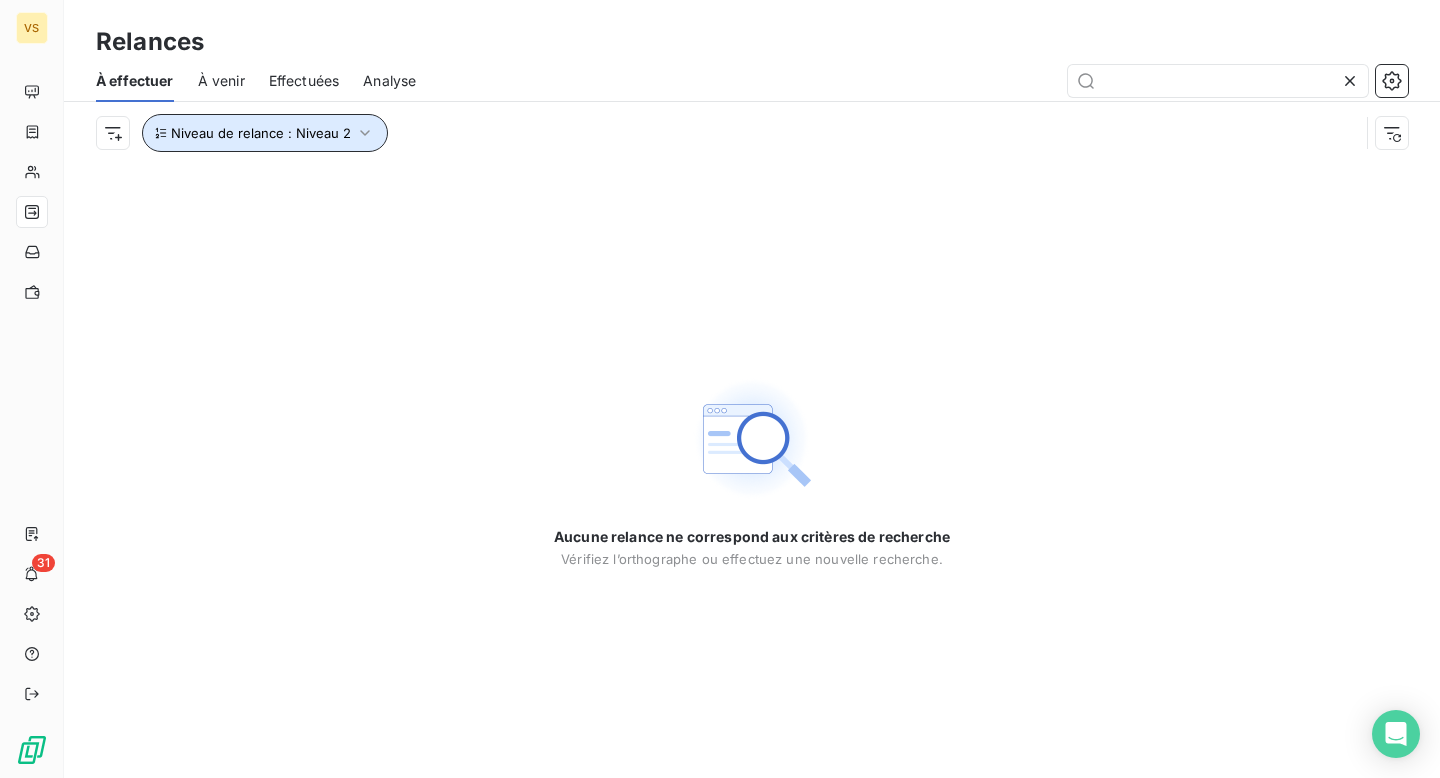 click on "Niveau de relance  : Niveau 2" at bounding box center [261, 133] 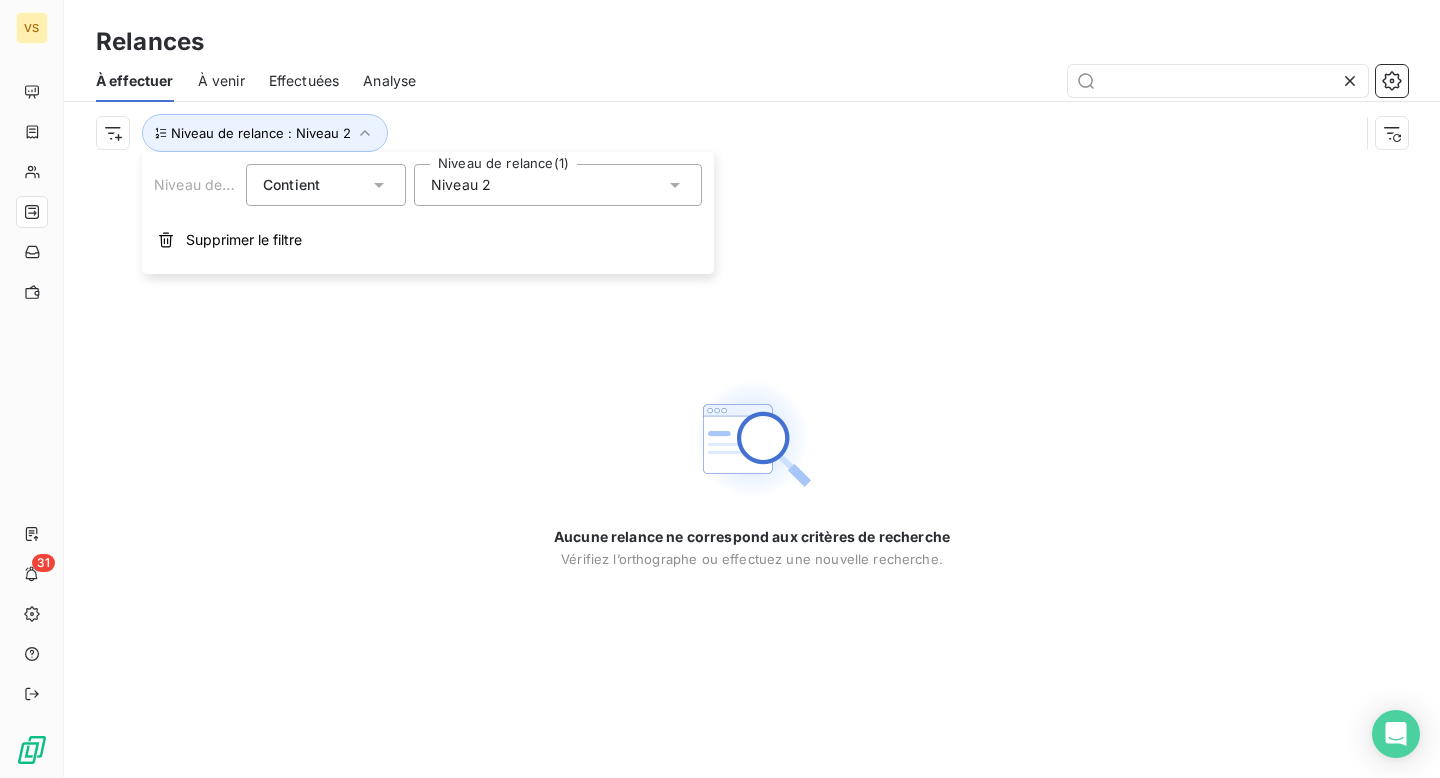 click on "Niveau 2" at bounding box center [558, 185] 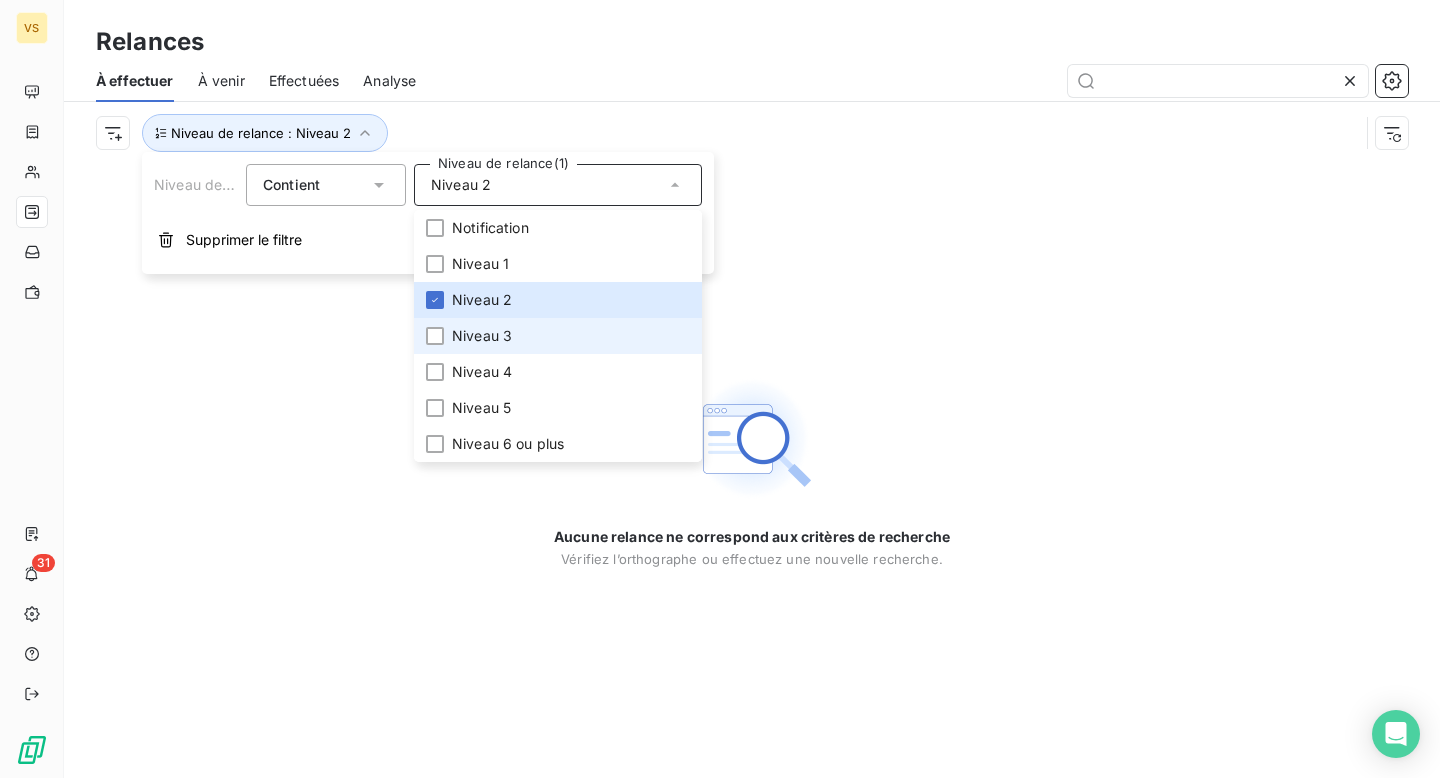 click on "Niveau 3" at bounding box center (558, 336) 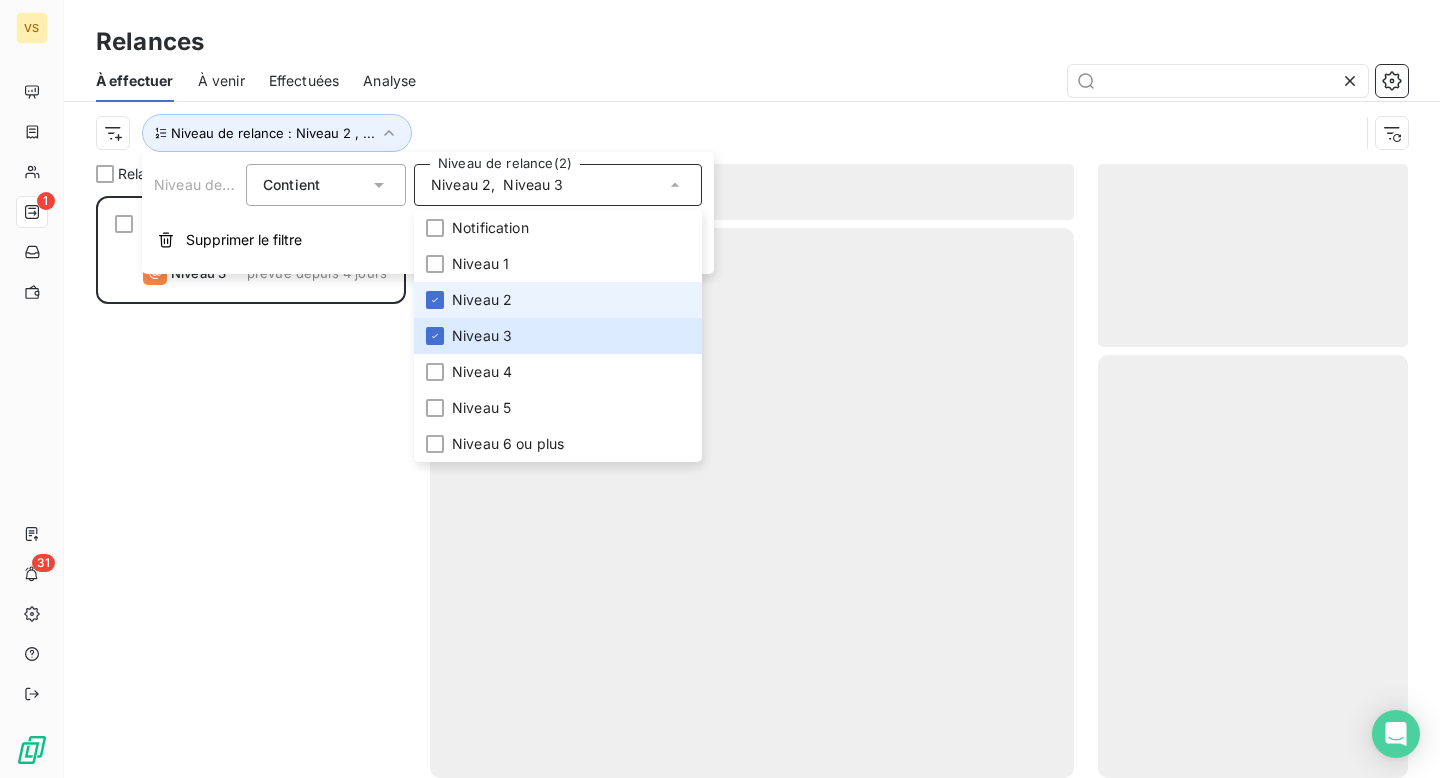 scroll, scrollTop: 1, scrollLeft: 1, axis: both 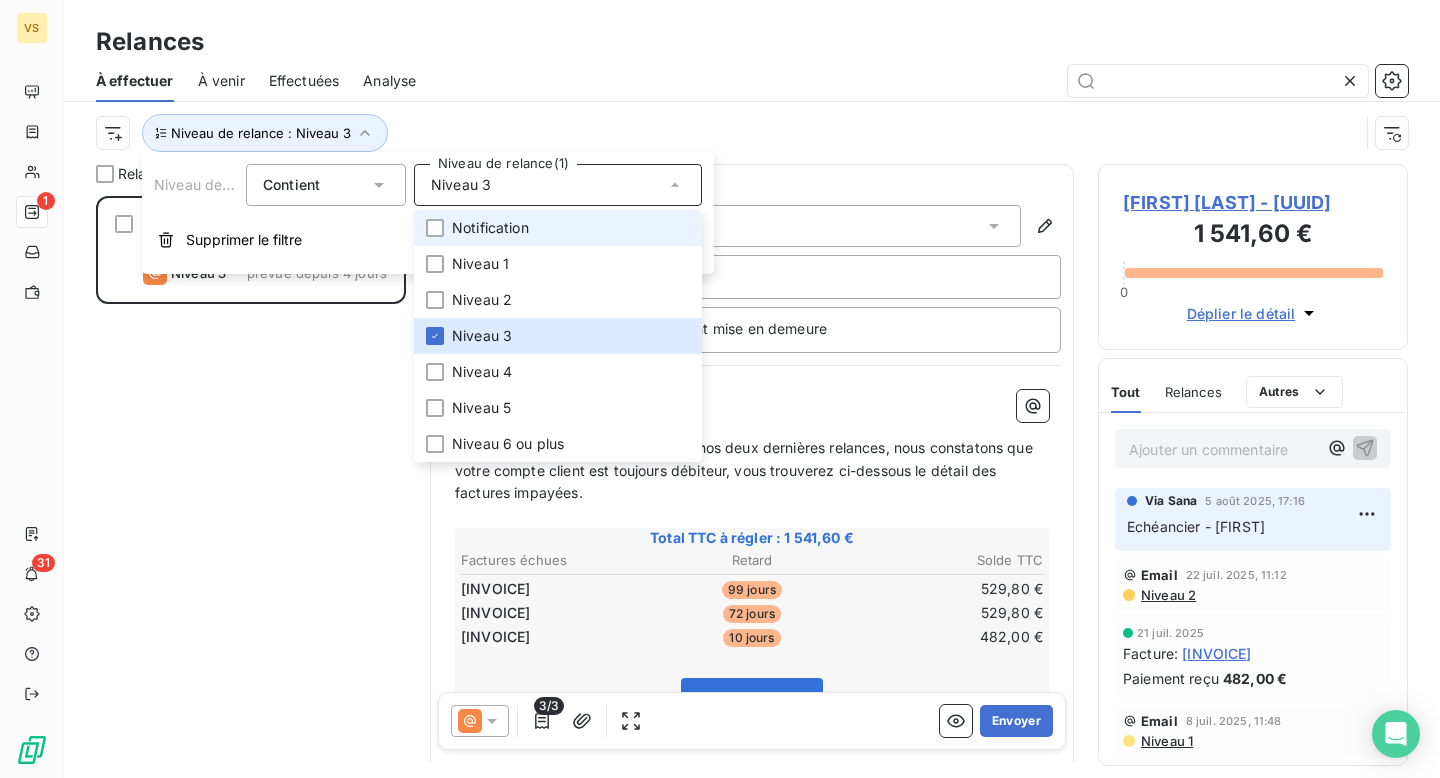 click on "Relances" at bounding box center (752, 42) 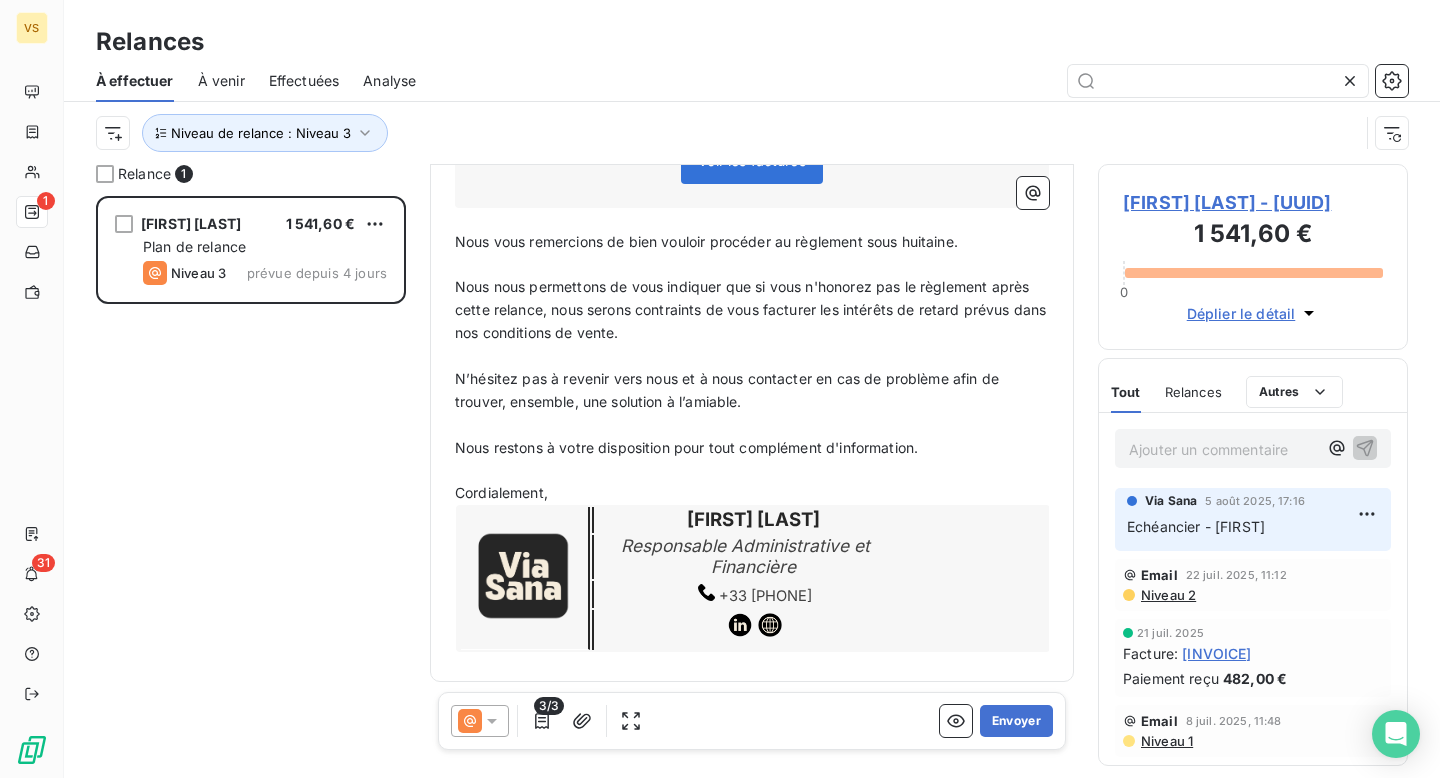 scroll, scrollTop: 0, scrollLeft: 0, axis: both 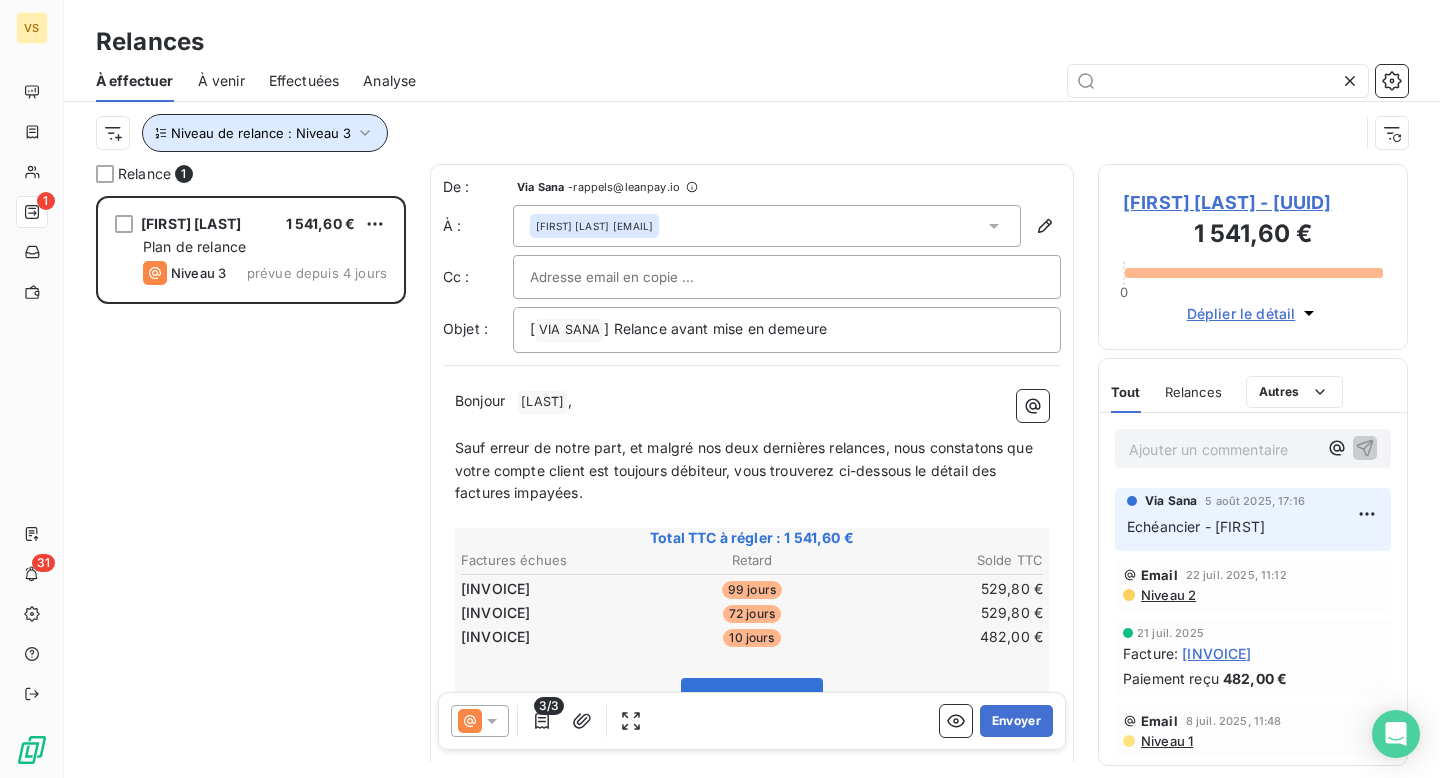 click on "Niveau de relance  : Niveau 3" at bounding box center (261, 133) 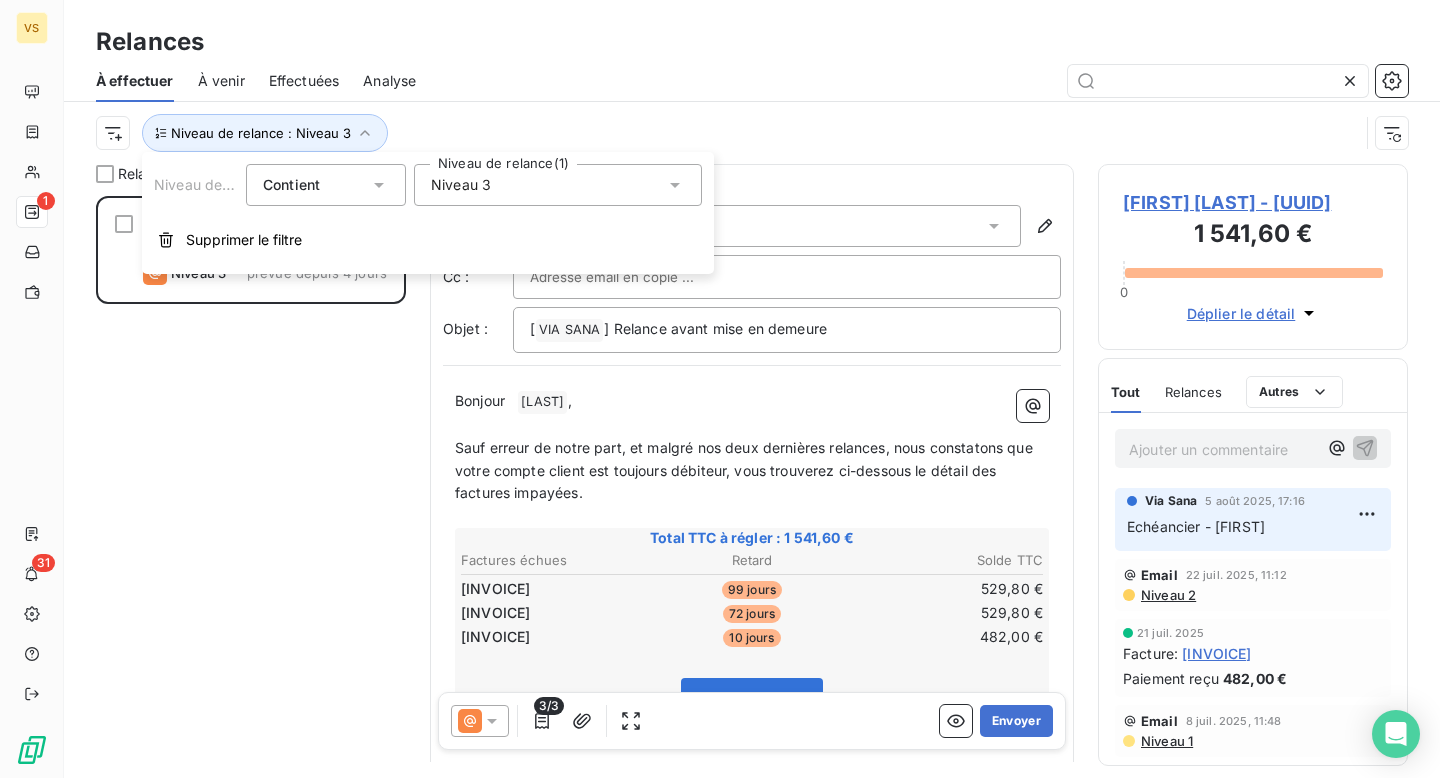 click on "Niveau 3" at bounding box center (461, 185) 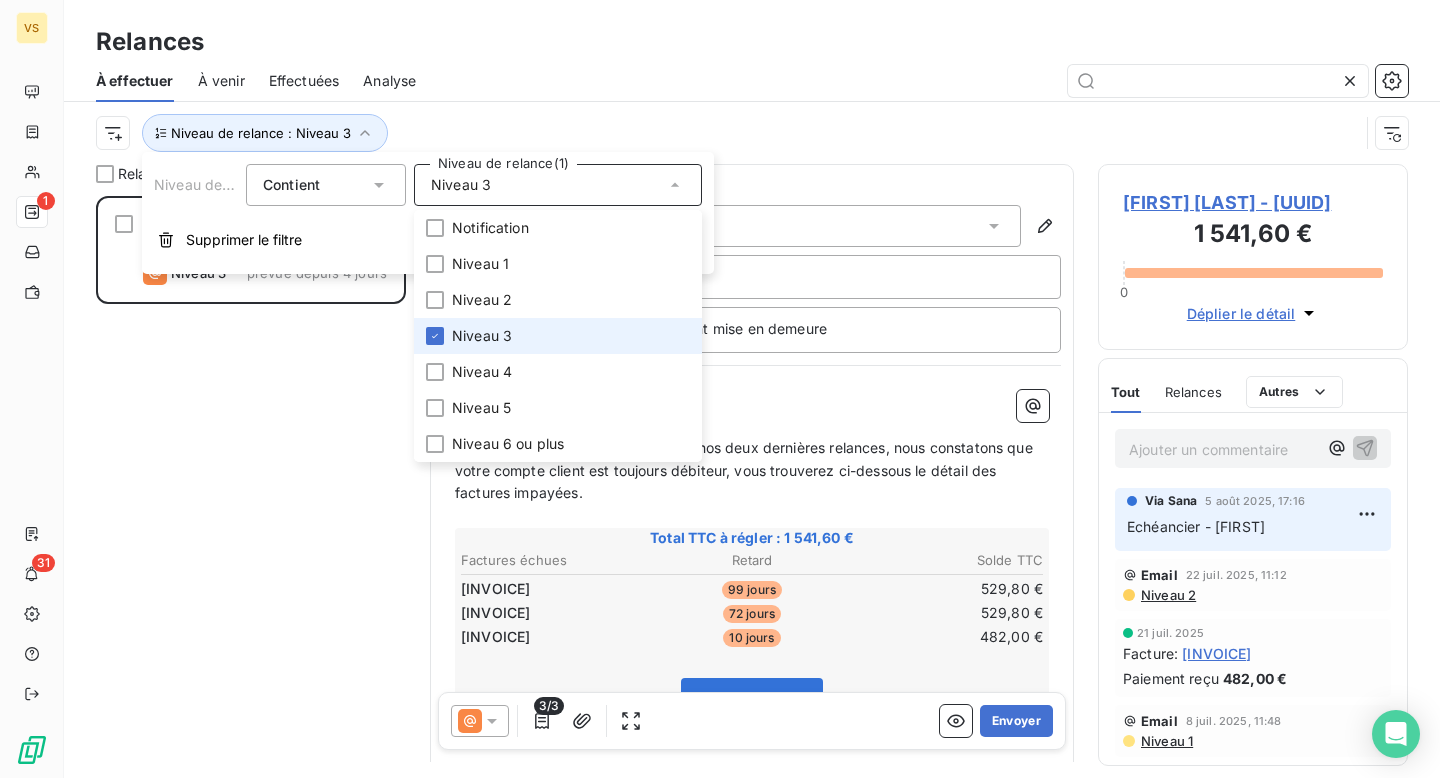 click on "Niveau 3" at bounding box center [558, 336] 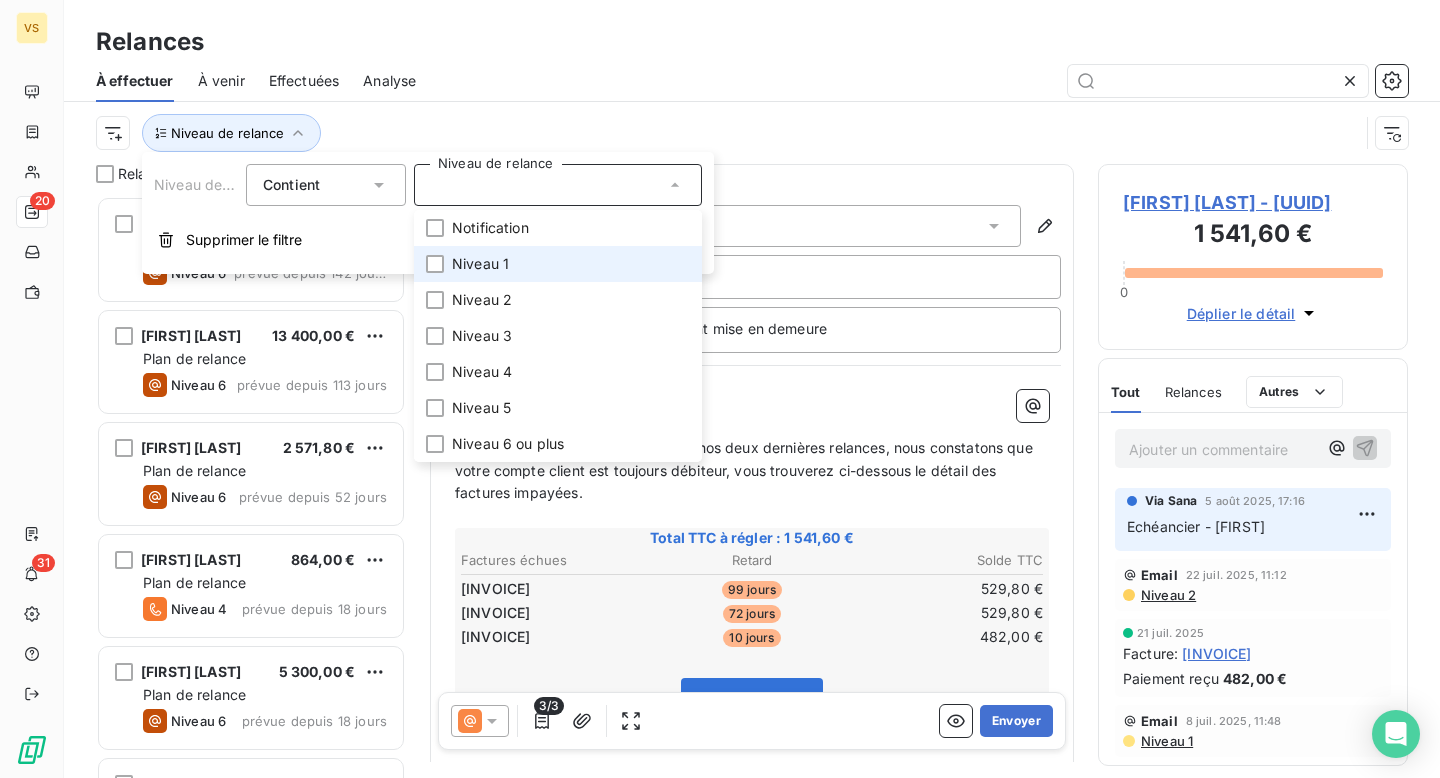 click on "Niveau 1" at bounding box center (558, 264) 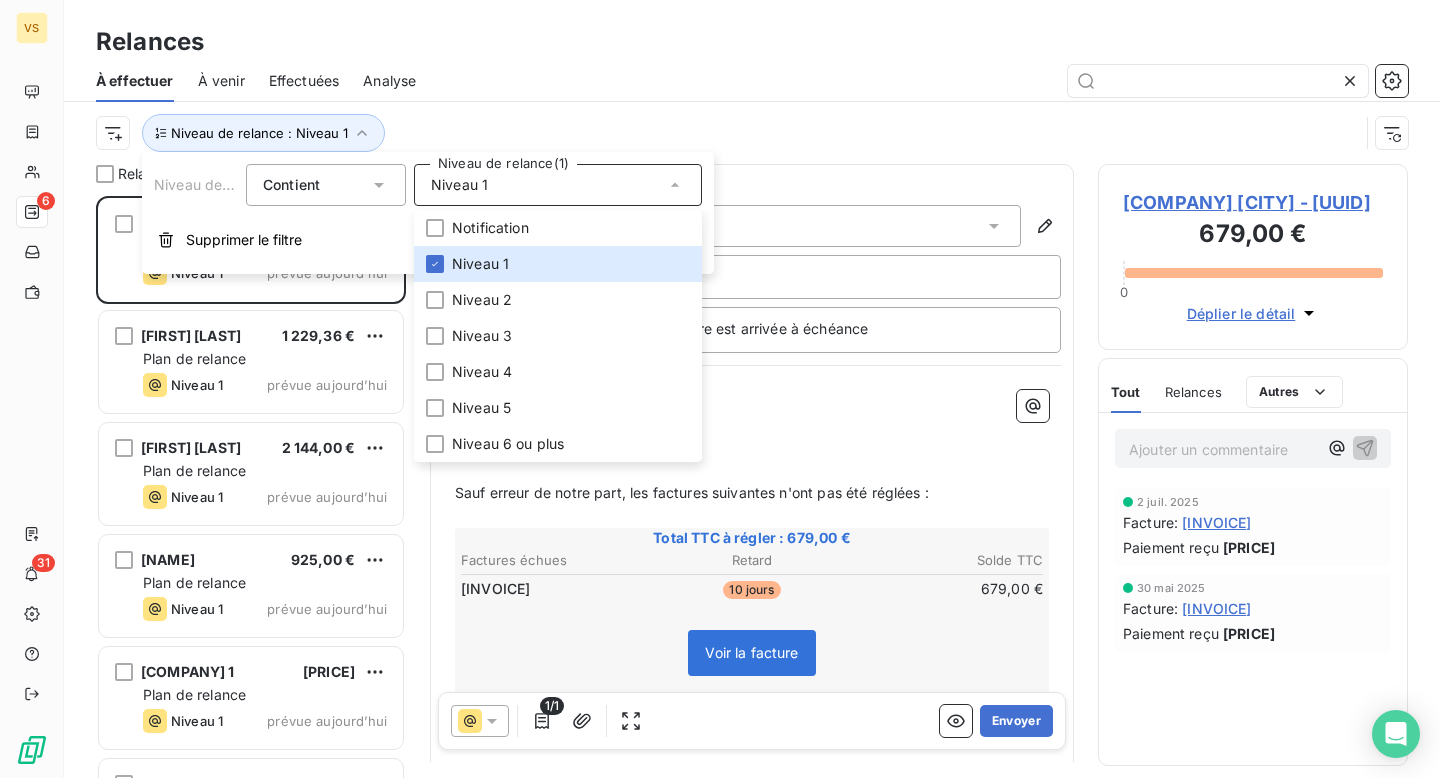 click on "Niveau de relance  : Niveau 1" at bounding box center (727, 133) 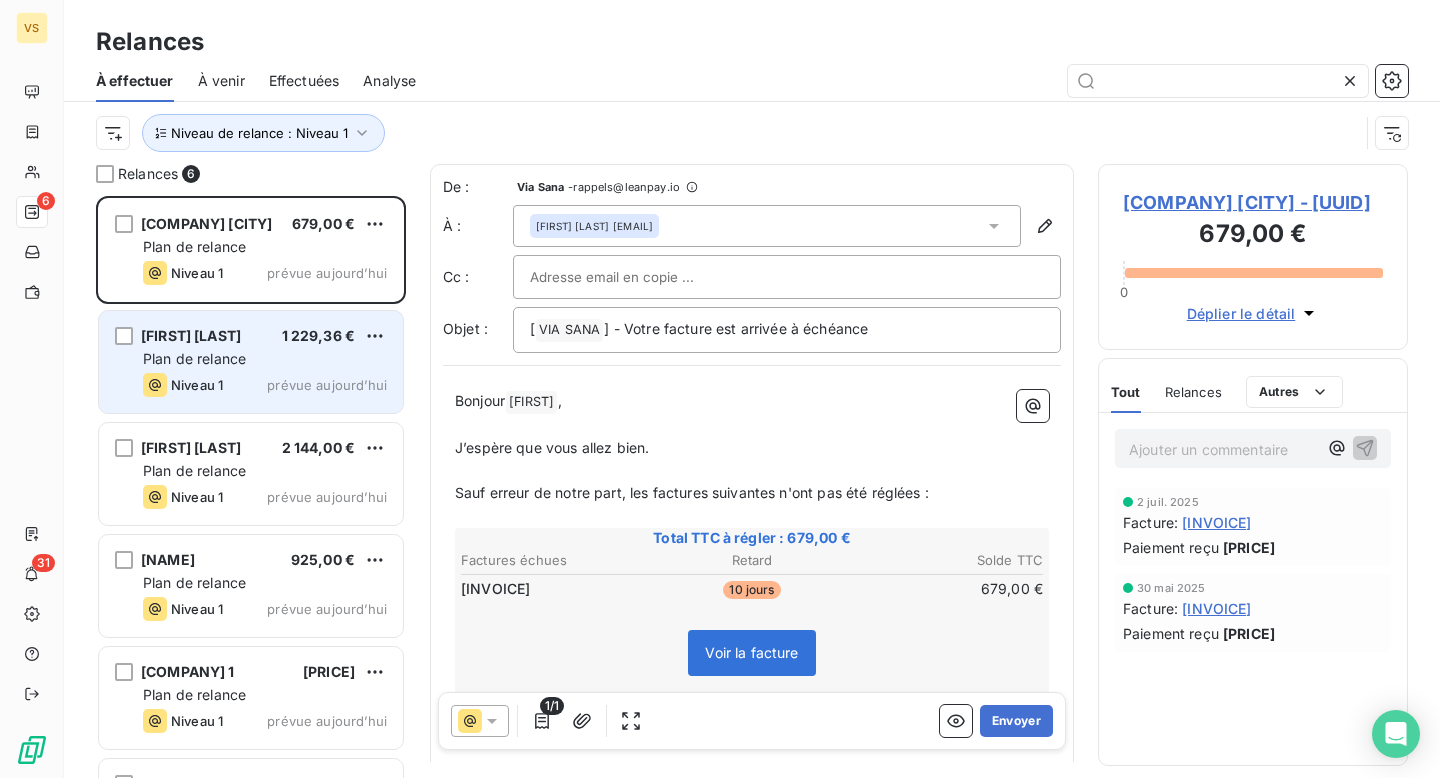 scroll, scrollTop: 91, scrollLeft: 0, axis: vertical 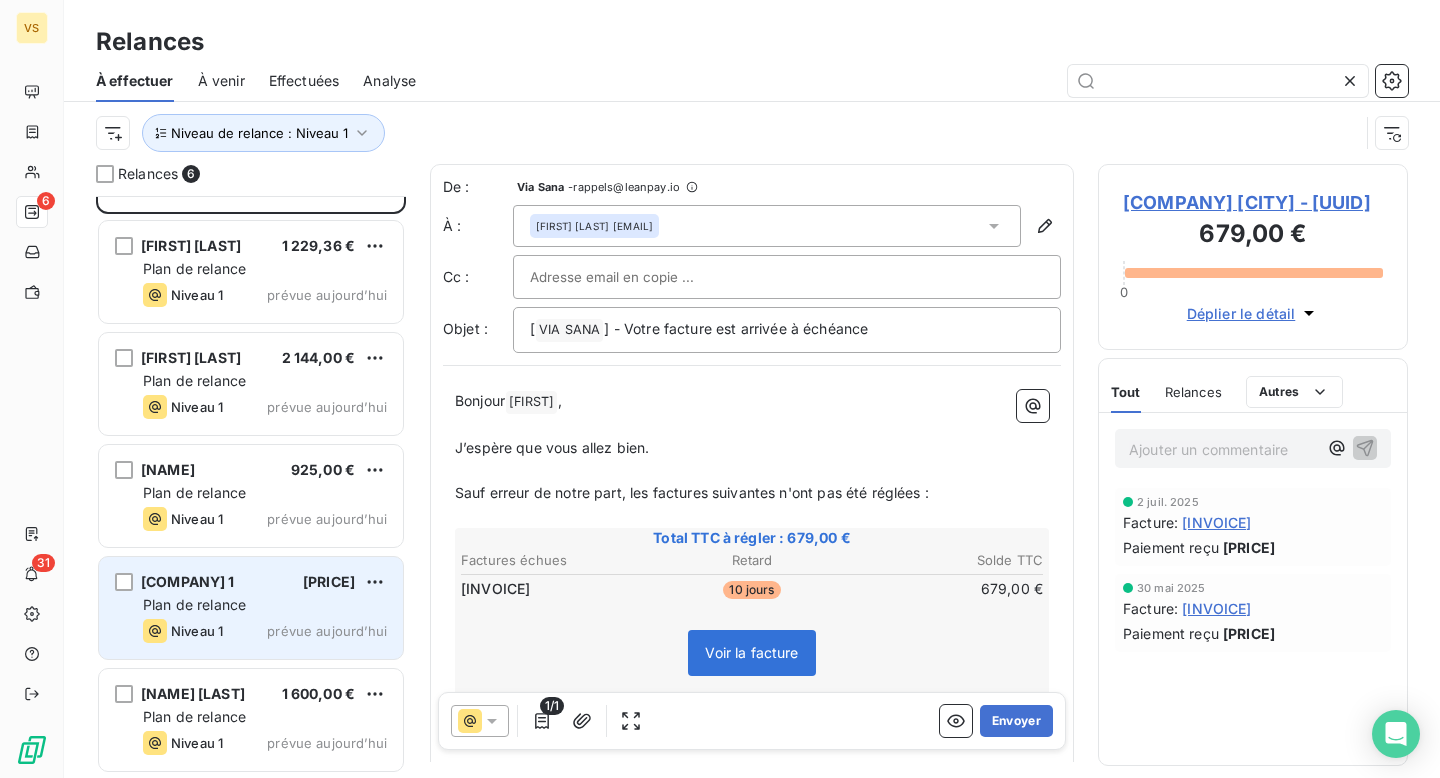 click on "Niveau 1 prévue aujourd’hui" at bounding box center [265, 631] 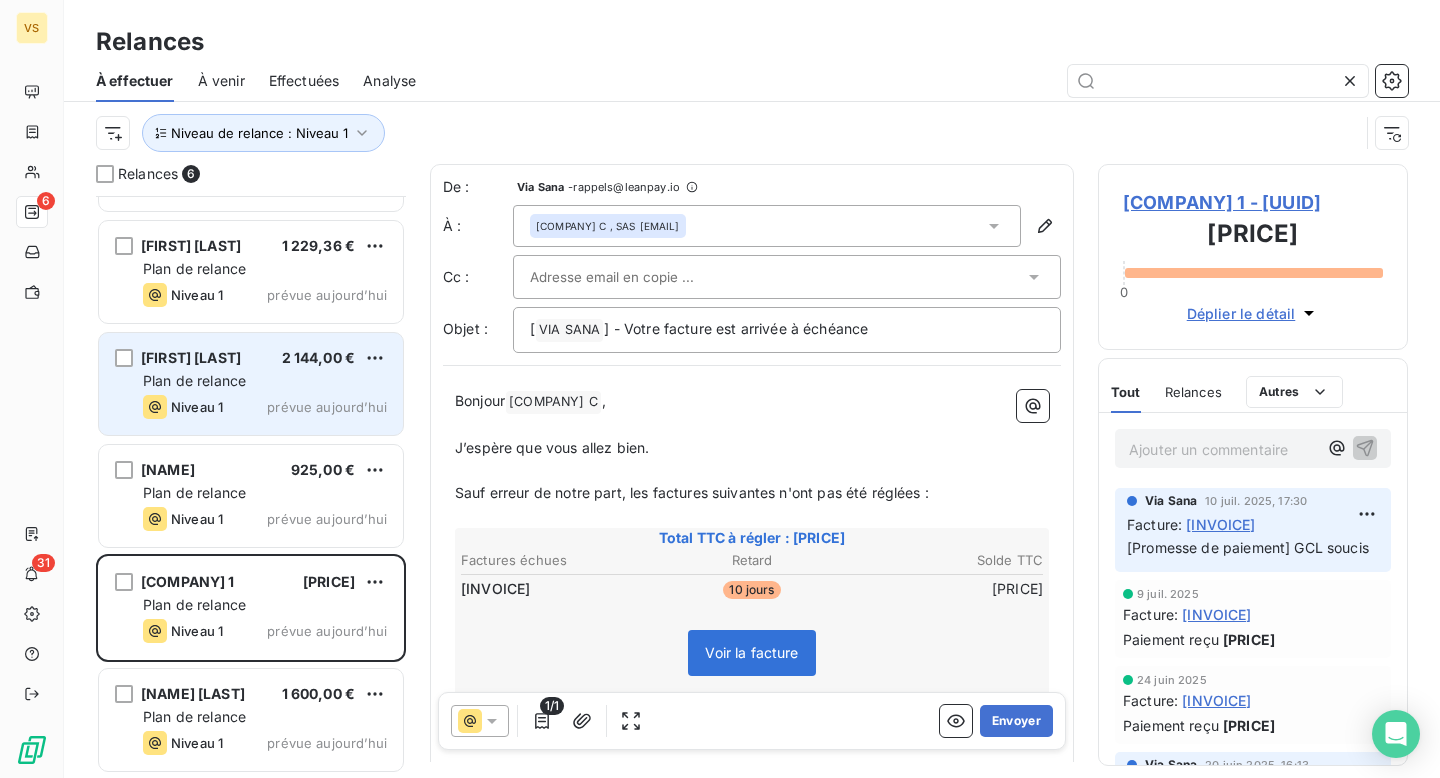 scroll, scrollTop: 0, scrollLeft: 0, axis: both 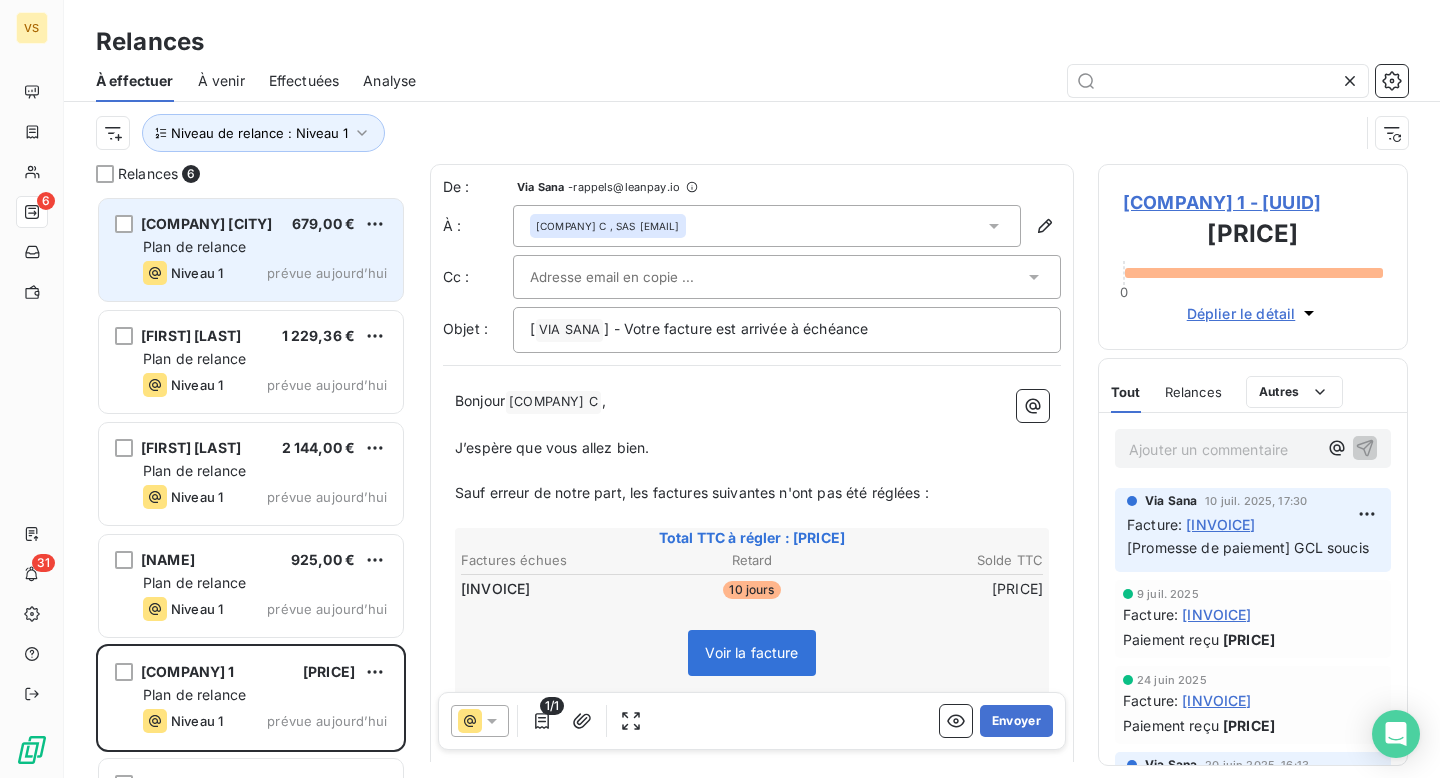click on "Plan de relance" at bounding box center (265, 247) 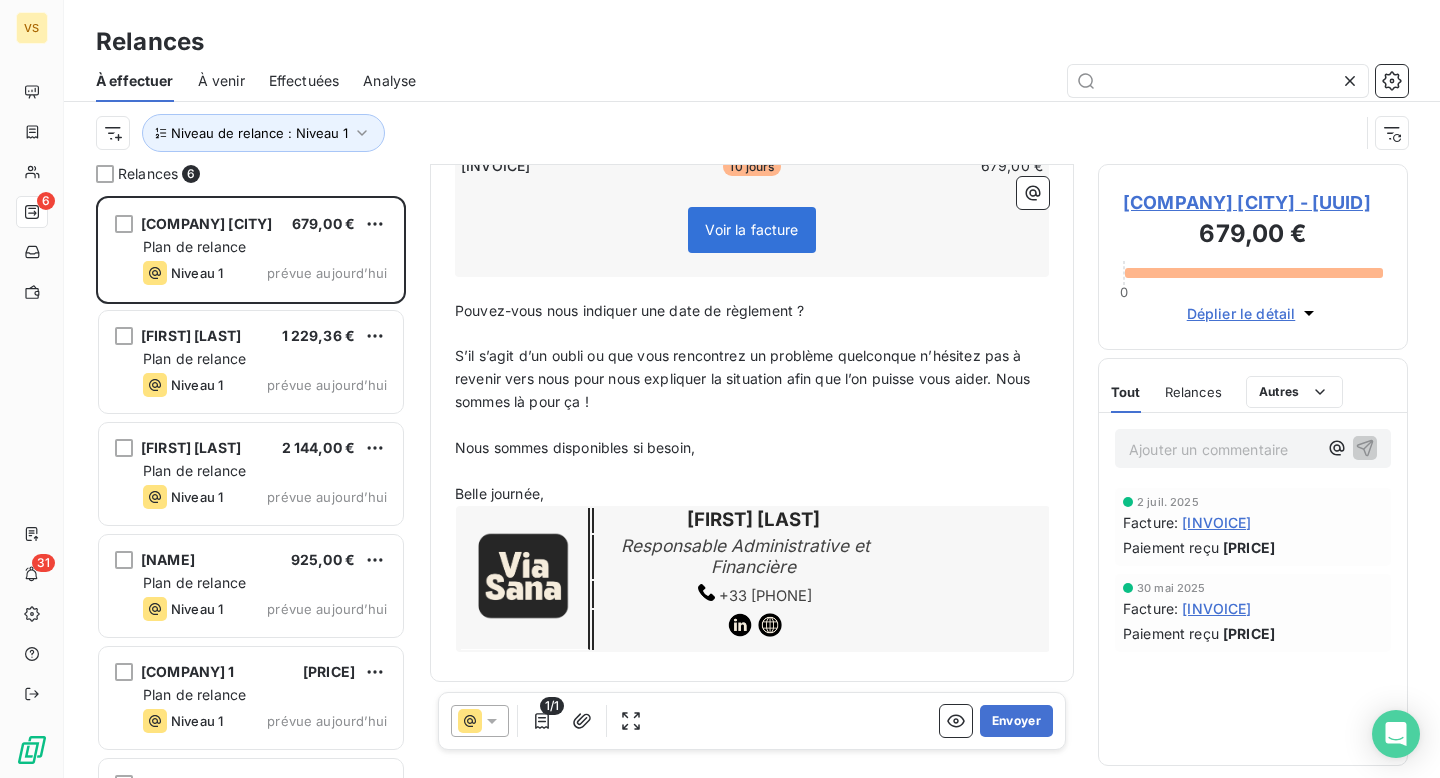 scroll, scrollTop: 0, scrollLeft: 0, axis: both 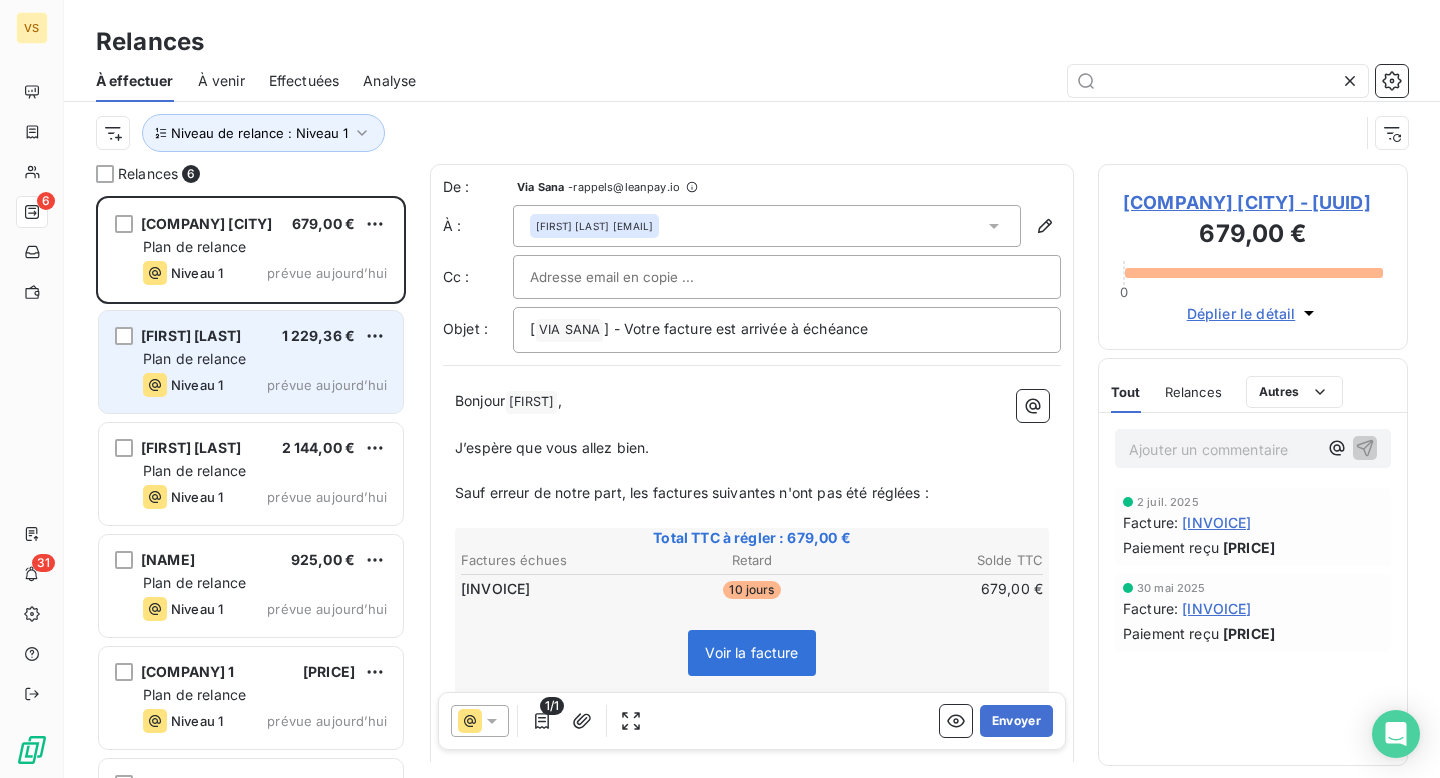 click on "[FIRST] [LAST]" at bounding box center [191, 335] 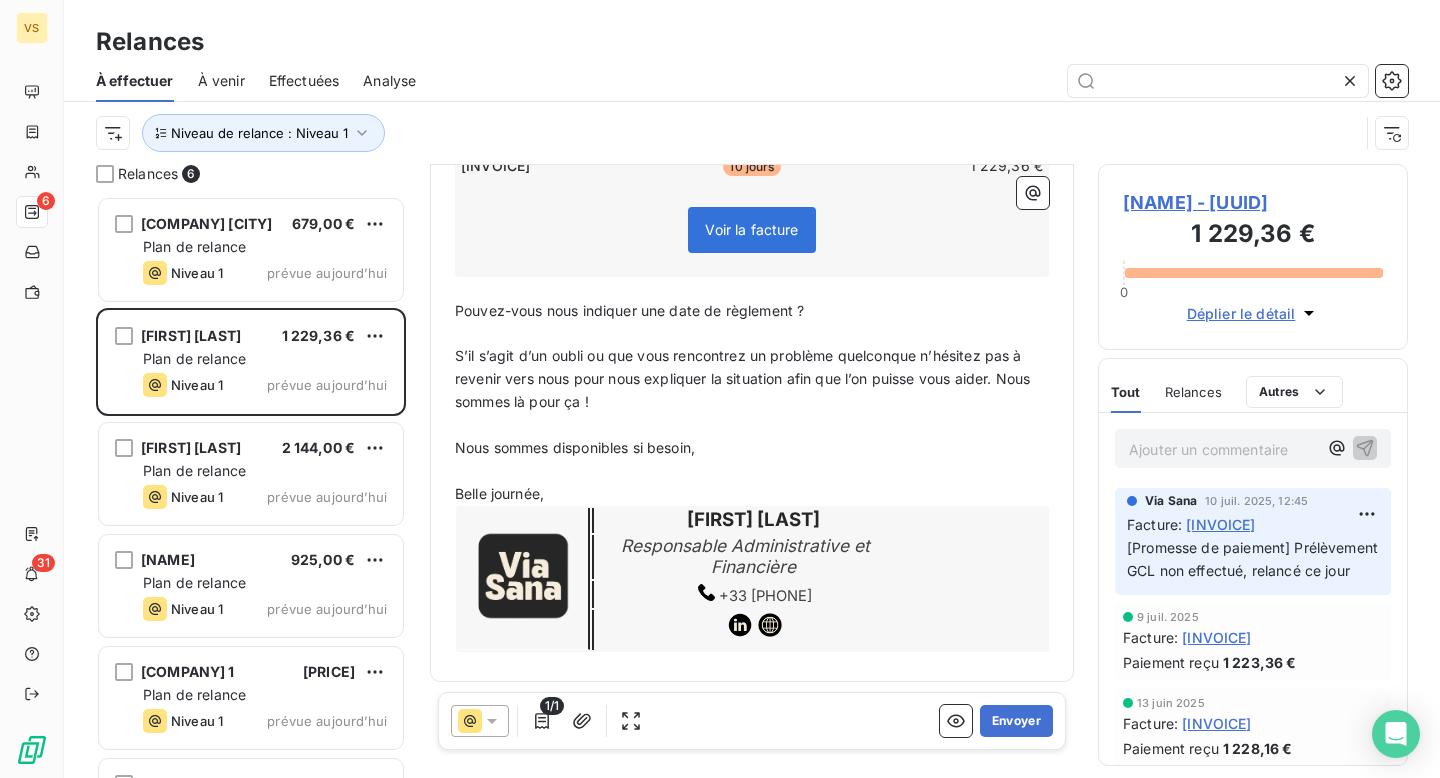 scroll, scrollTop: 0, scrollLeft: 0, axis: both 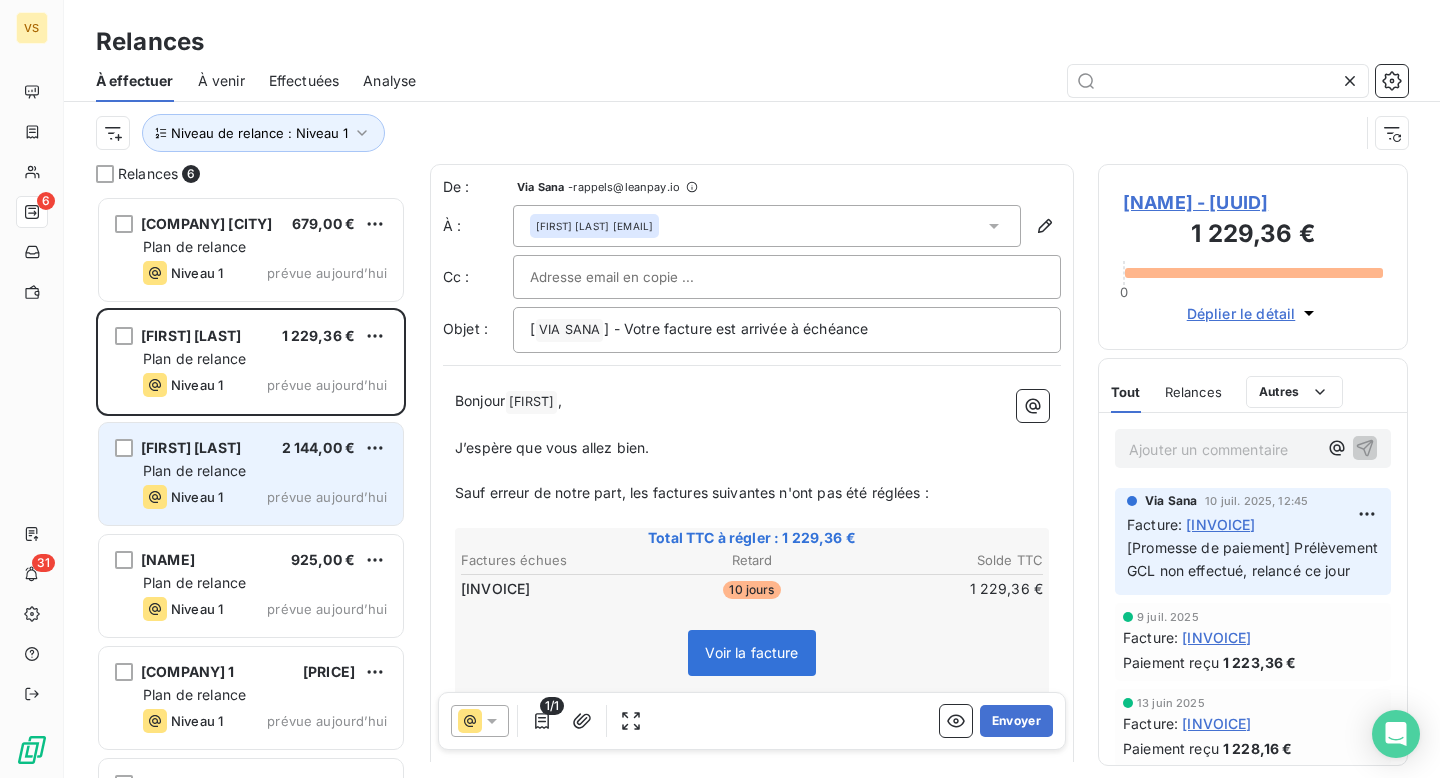 click on "Plan de relance" at bounding box center (265, 471) 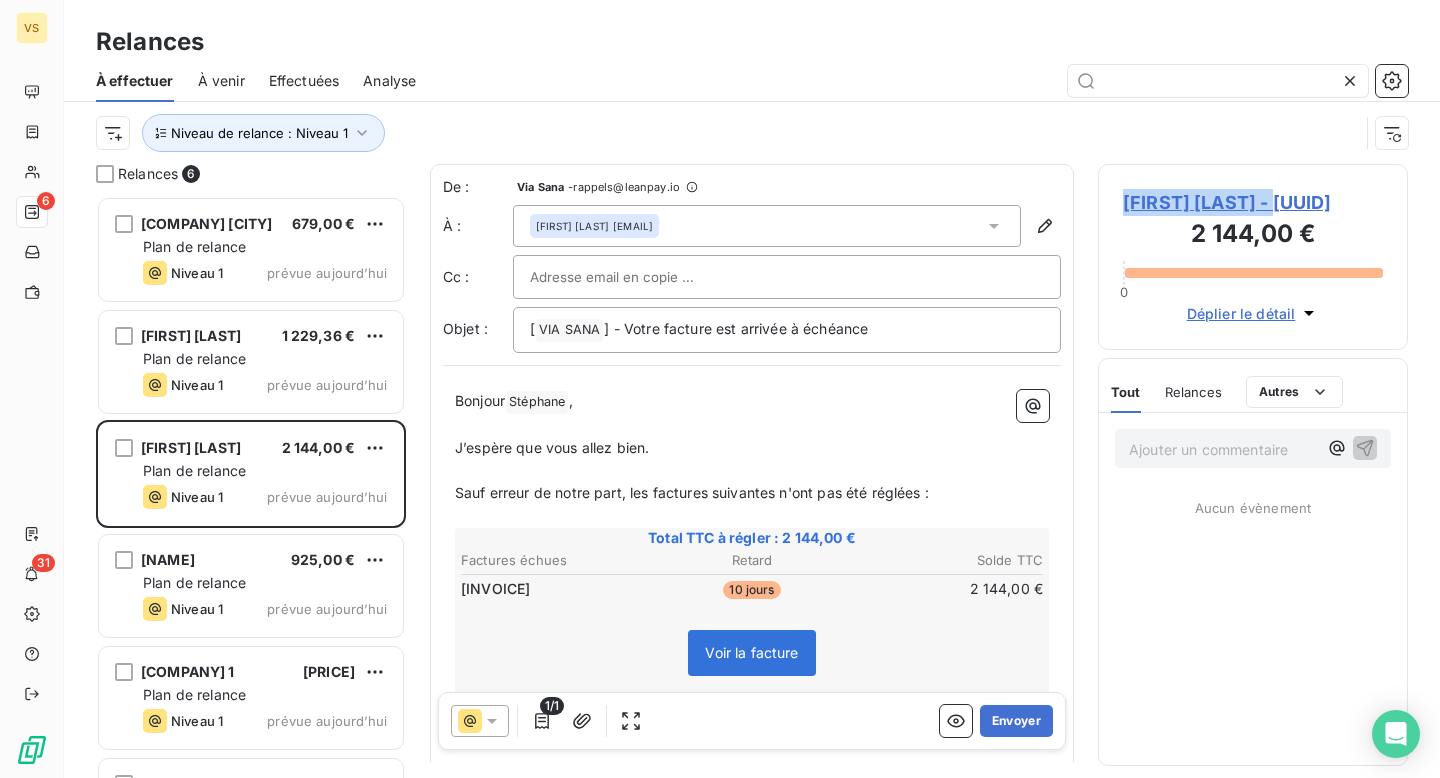 drag, startPoint x: 1297, startPoint y: 184, endPoint x: 1297, endPoint y: 198, distance: 14 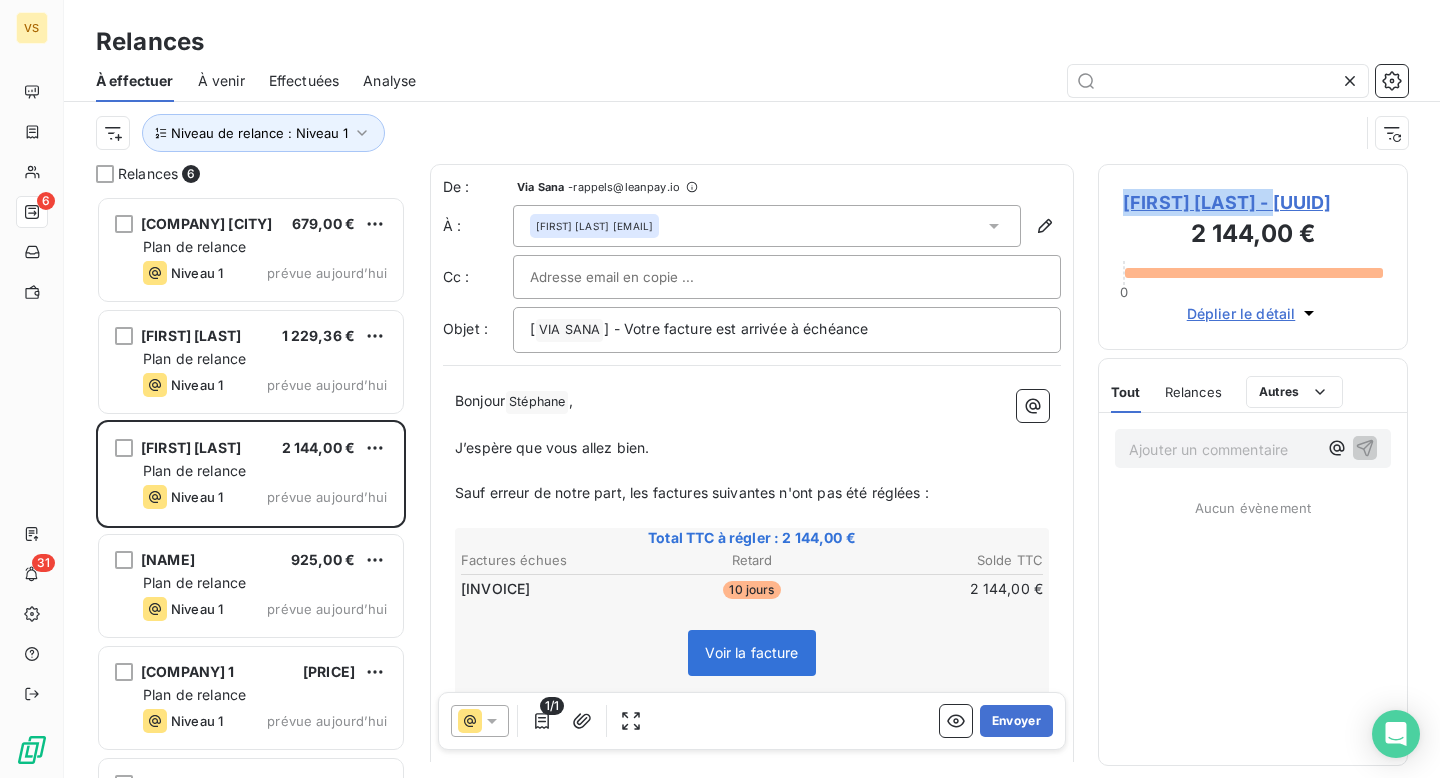 click on "[FIRST] [LAST] - [UUID] [PRICE] 0 Déplier le détail" at bounding box center (1253, 257) 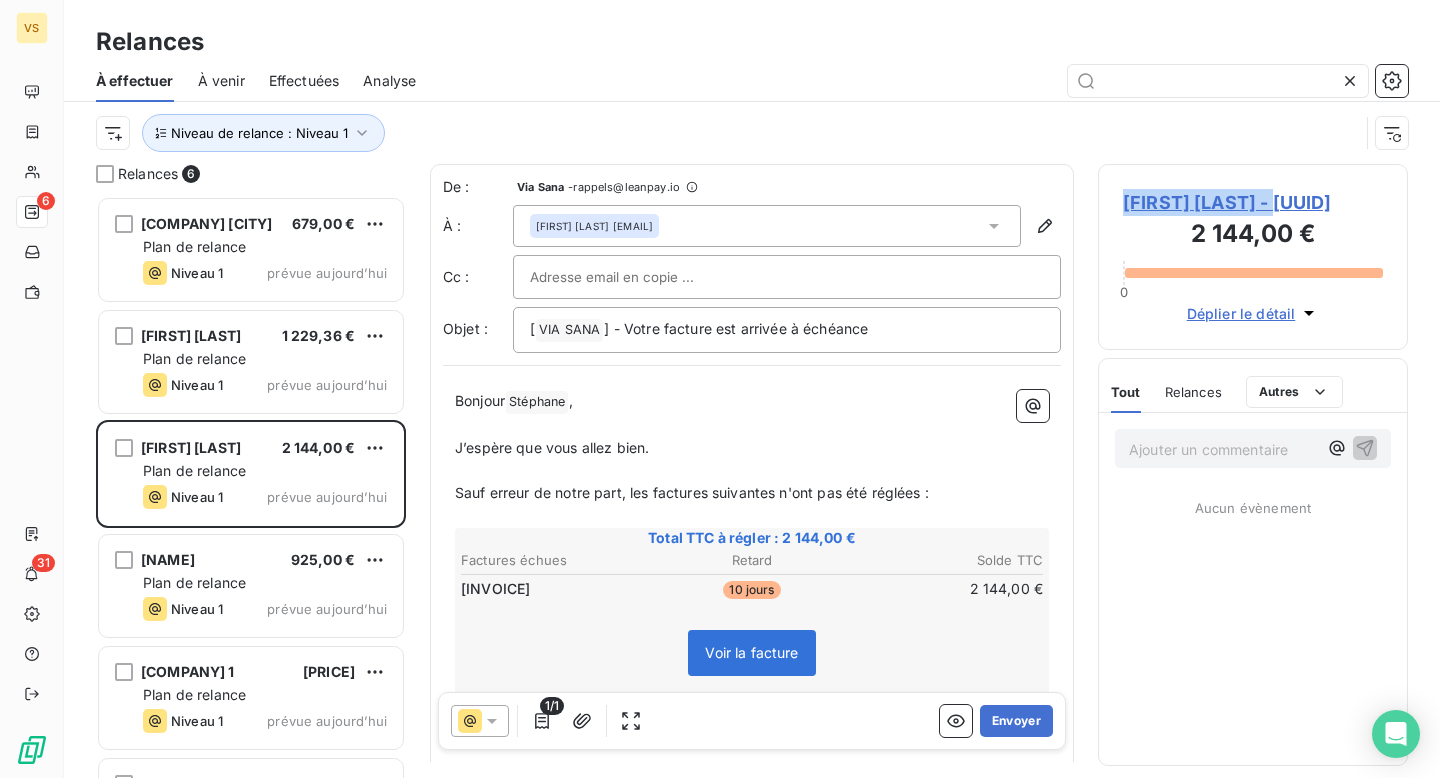 copy on "[FIRST] [LAST]" 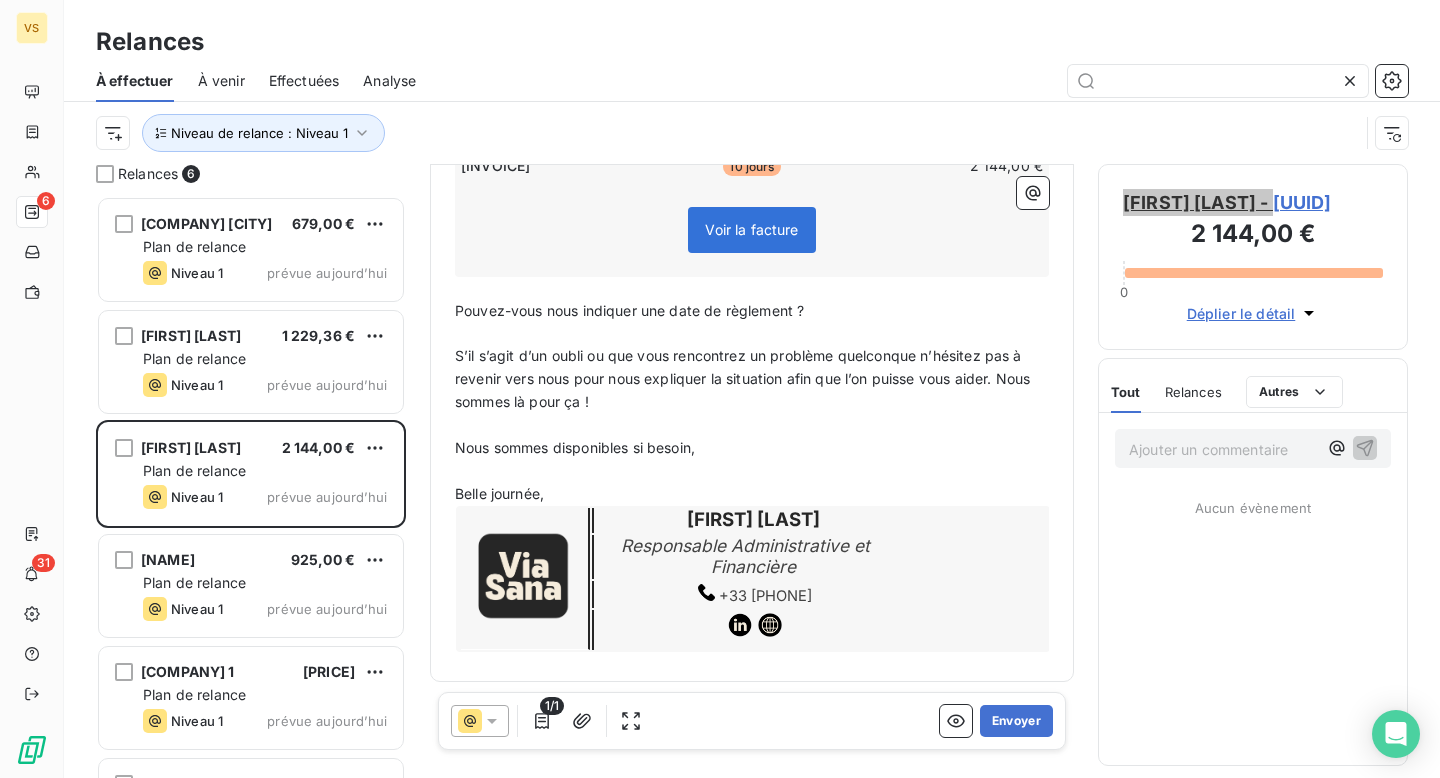 scroll, scrollTop: 0, scrollLeft: 0, axis: both 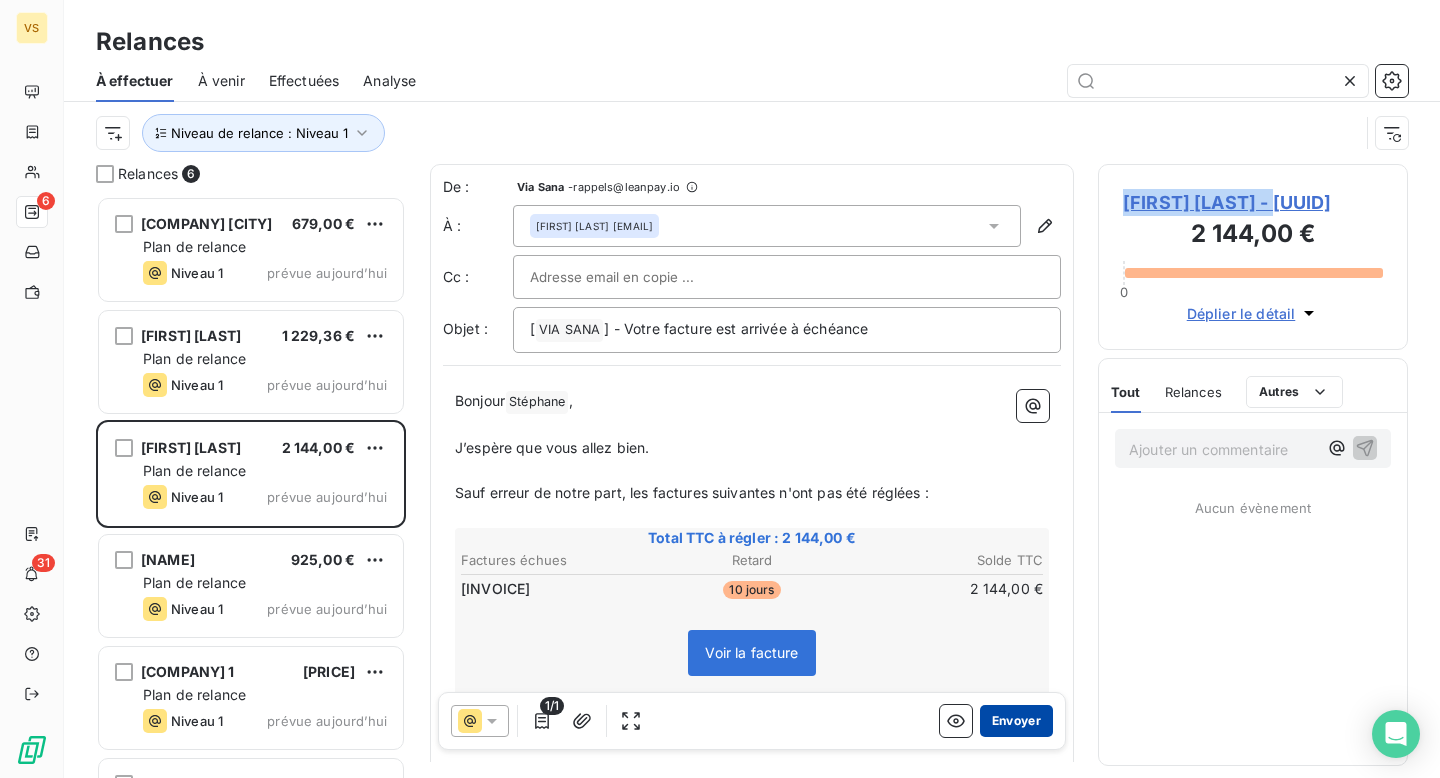click on "Envoyer" at bounding box center [1016, 721] 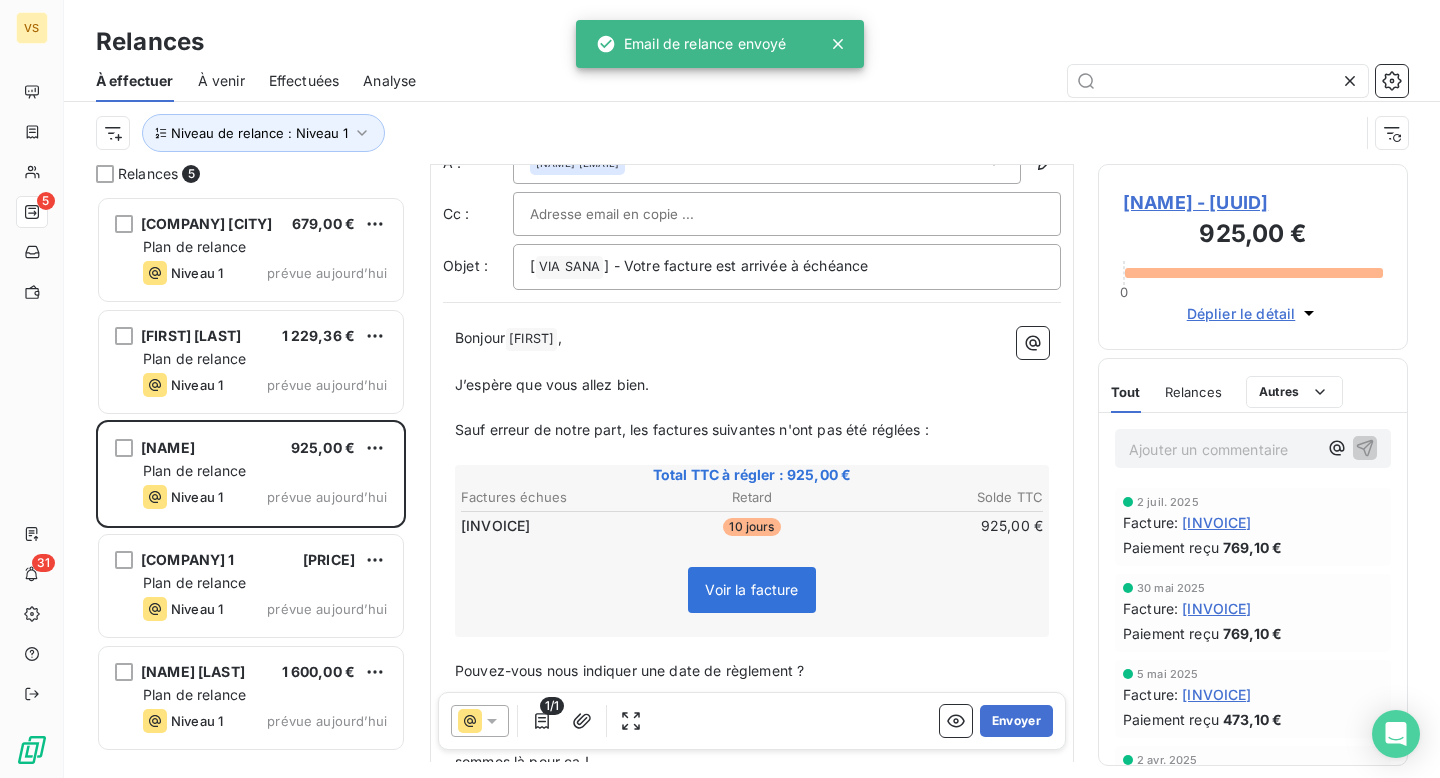 scroll, scrollTop: 0, scrollLeft: 0, axis: both 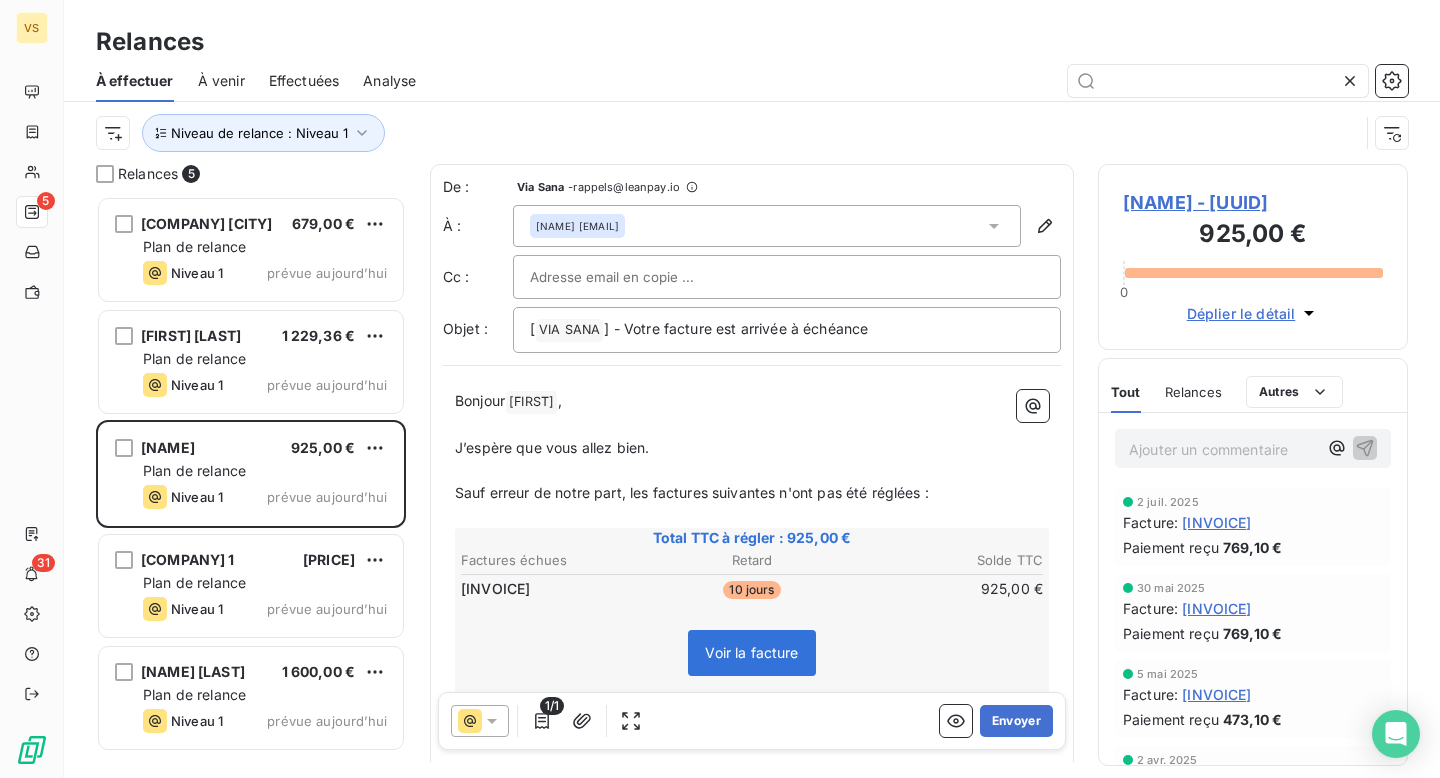 copy on "[NAME]" 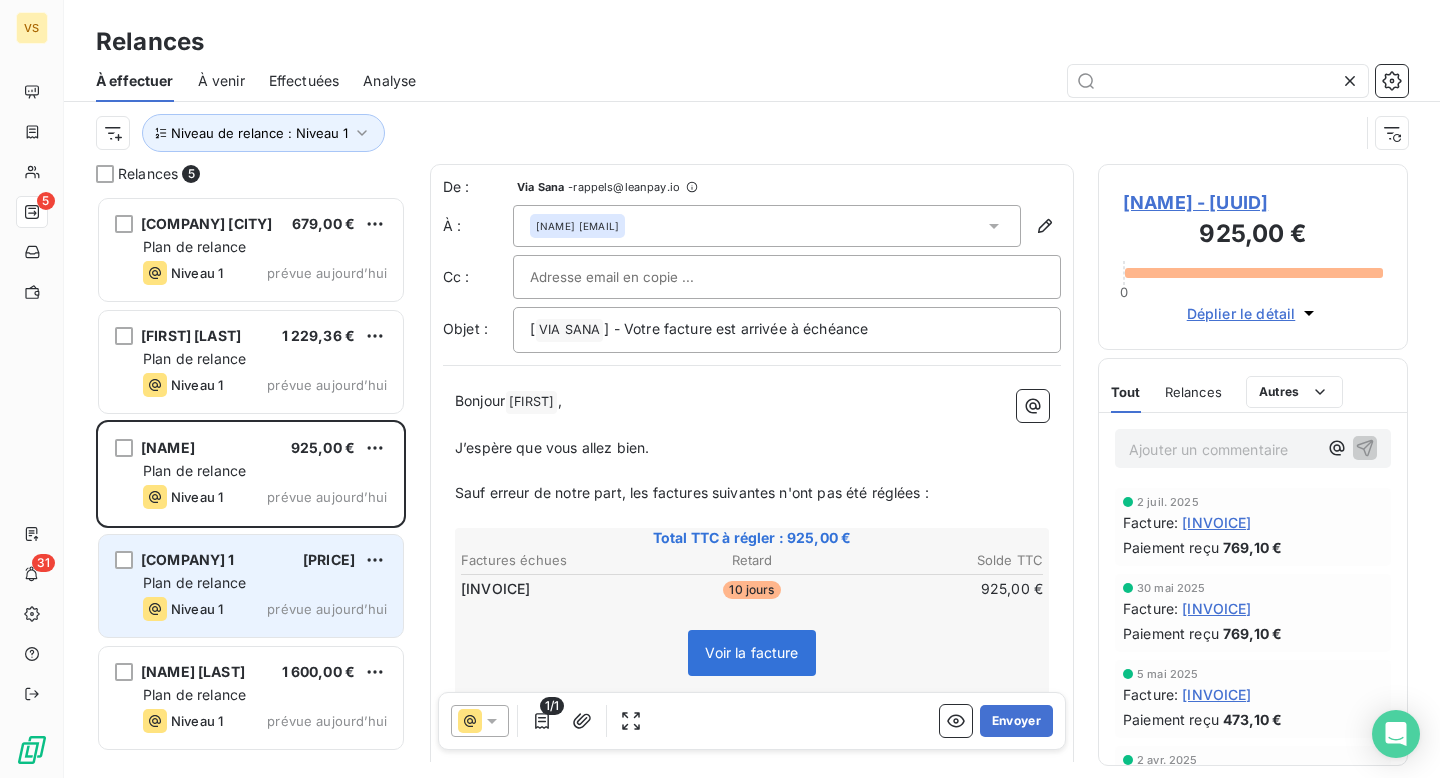 click on "Plan de relance" at bounding box center (194, 582) 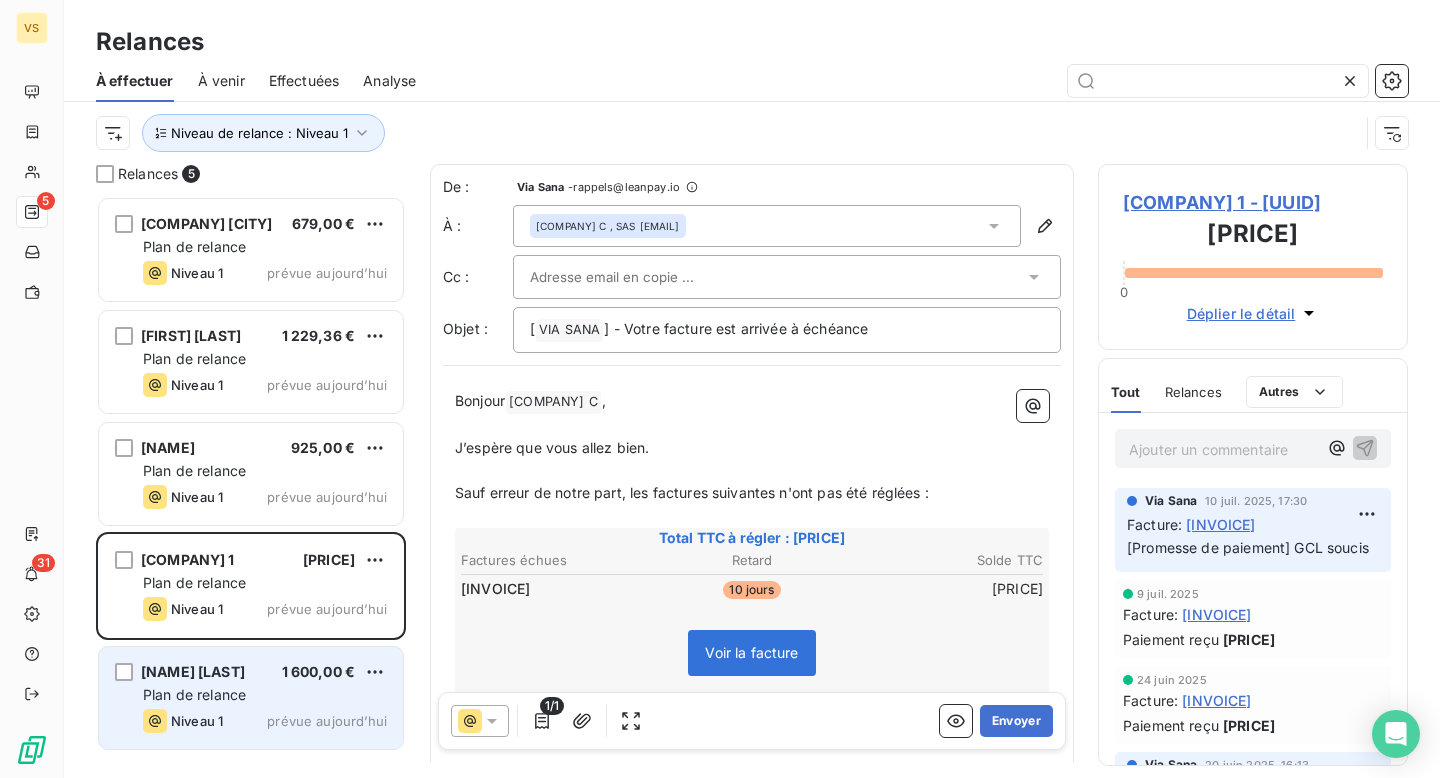 click on "[NAME] [PRICE] Plan de relance Niveau 1 prévue aujourd’hui" at bounding box center (251, 698) 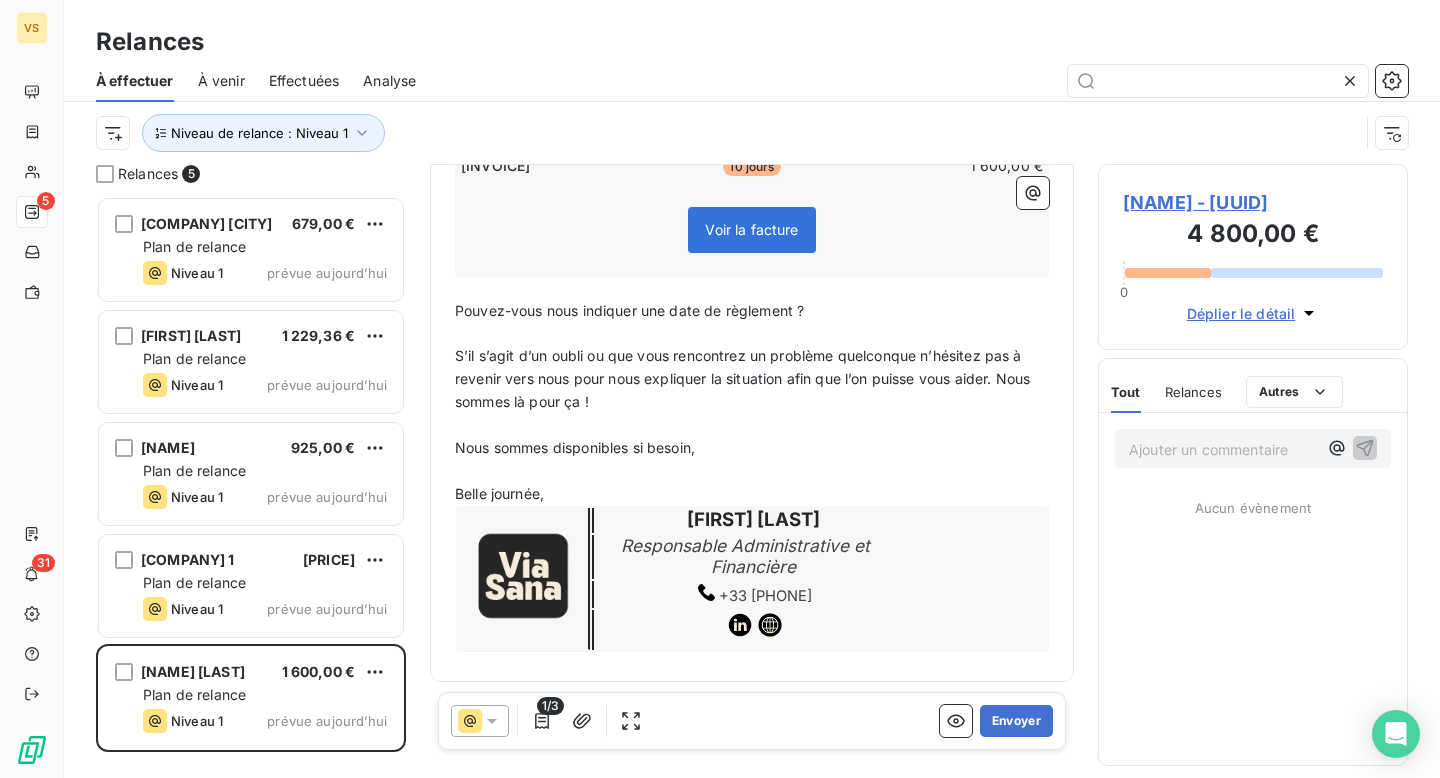 scroll, scrollTop: 0, scrollLeft: 0, axis: both 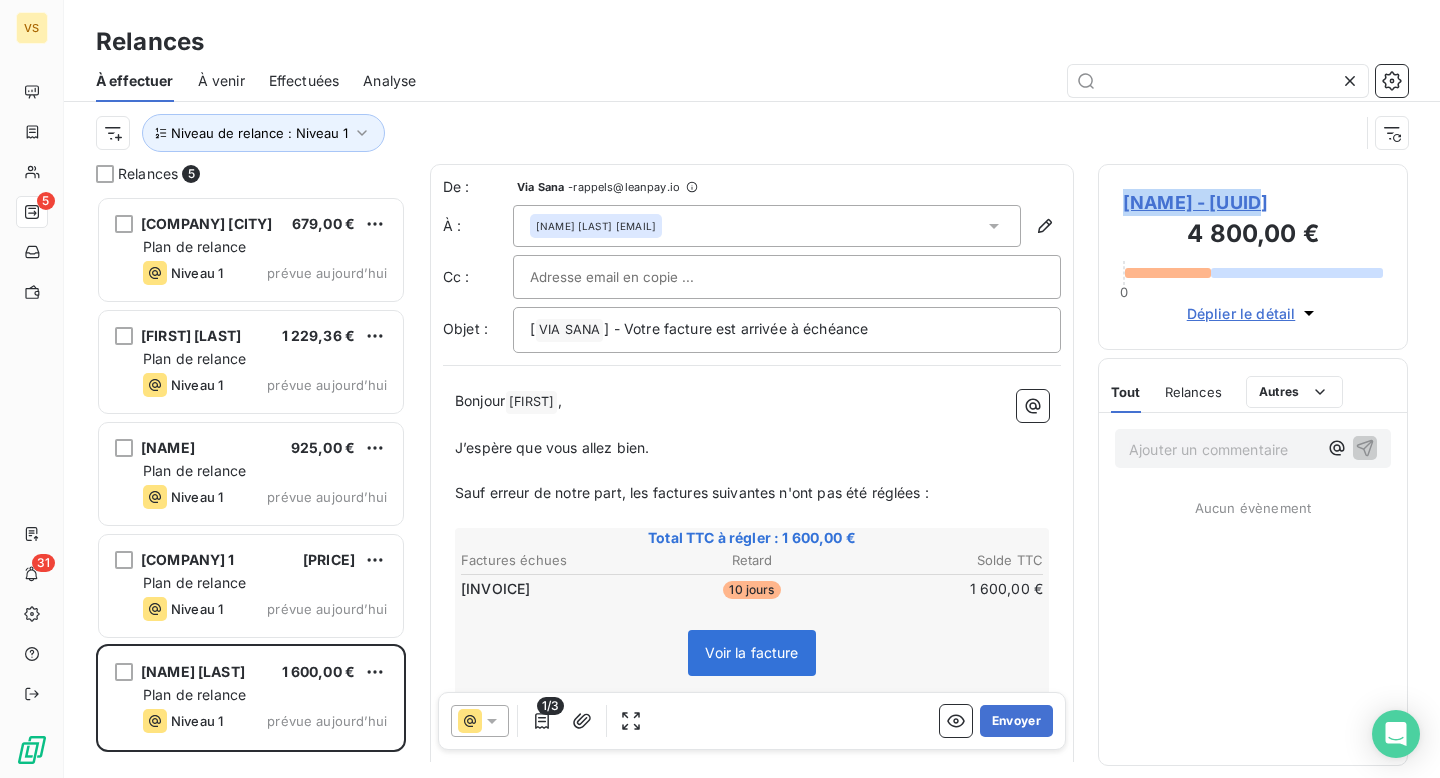 copy on "[NAME] [LAST]" 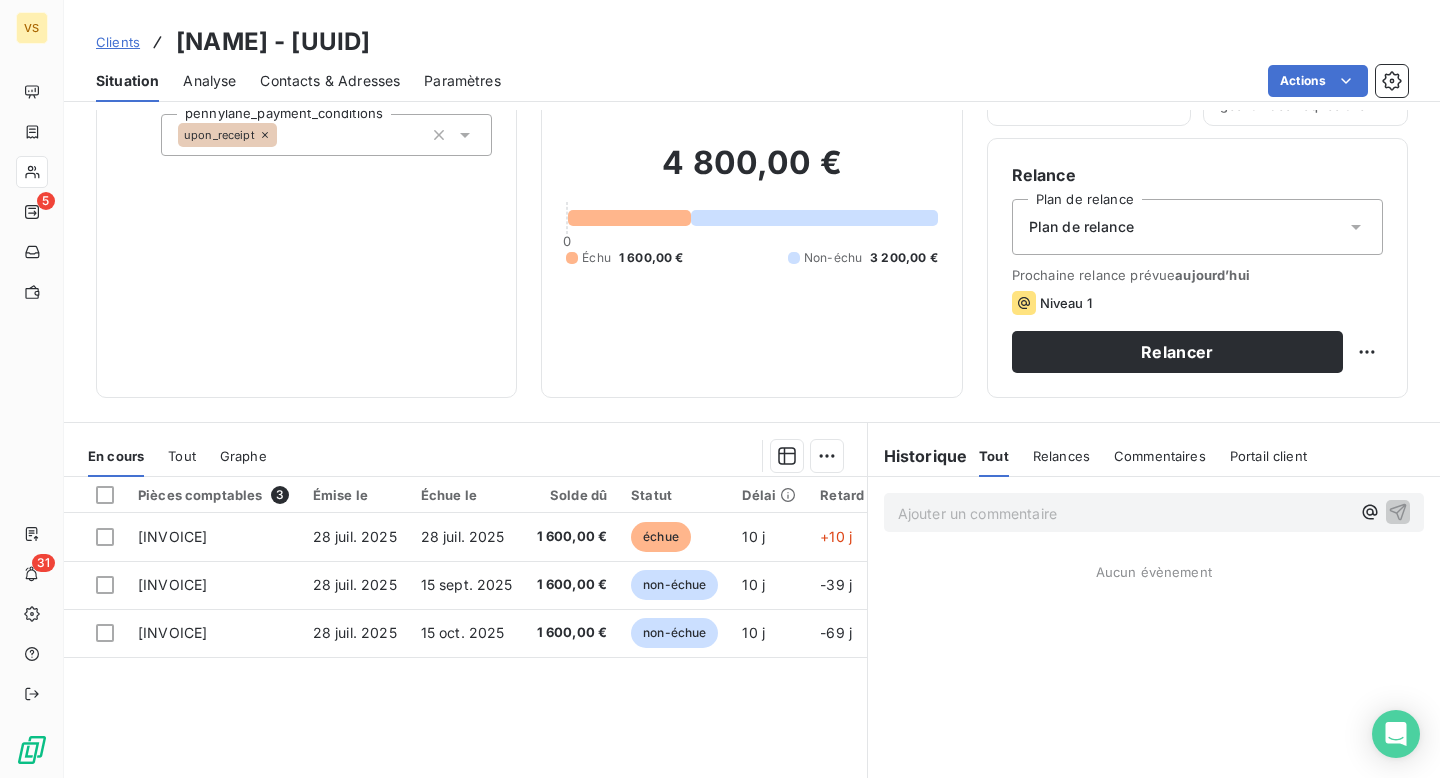 scroll, scrollTop: 278, scrollLeft: 0, axis: vertical 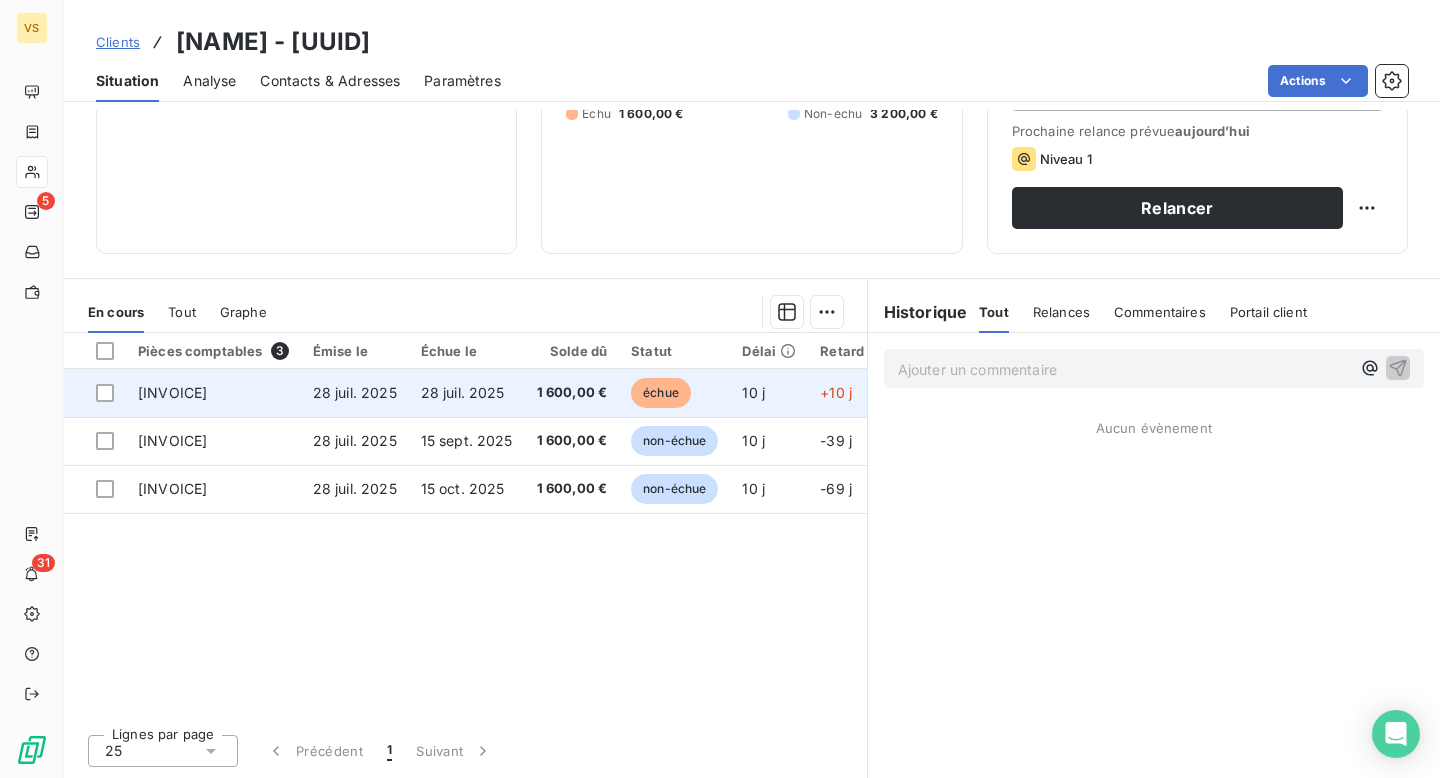 click on "28 juil. 2025" at bounding box center (355, 393) 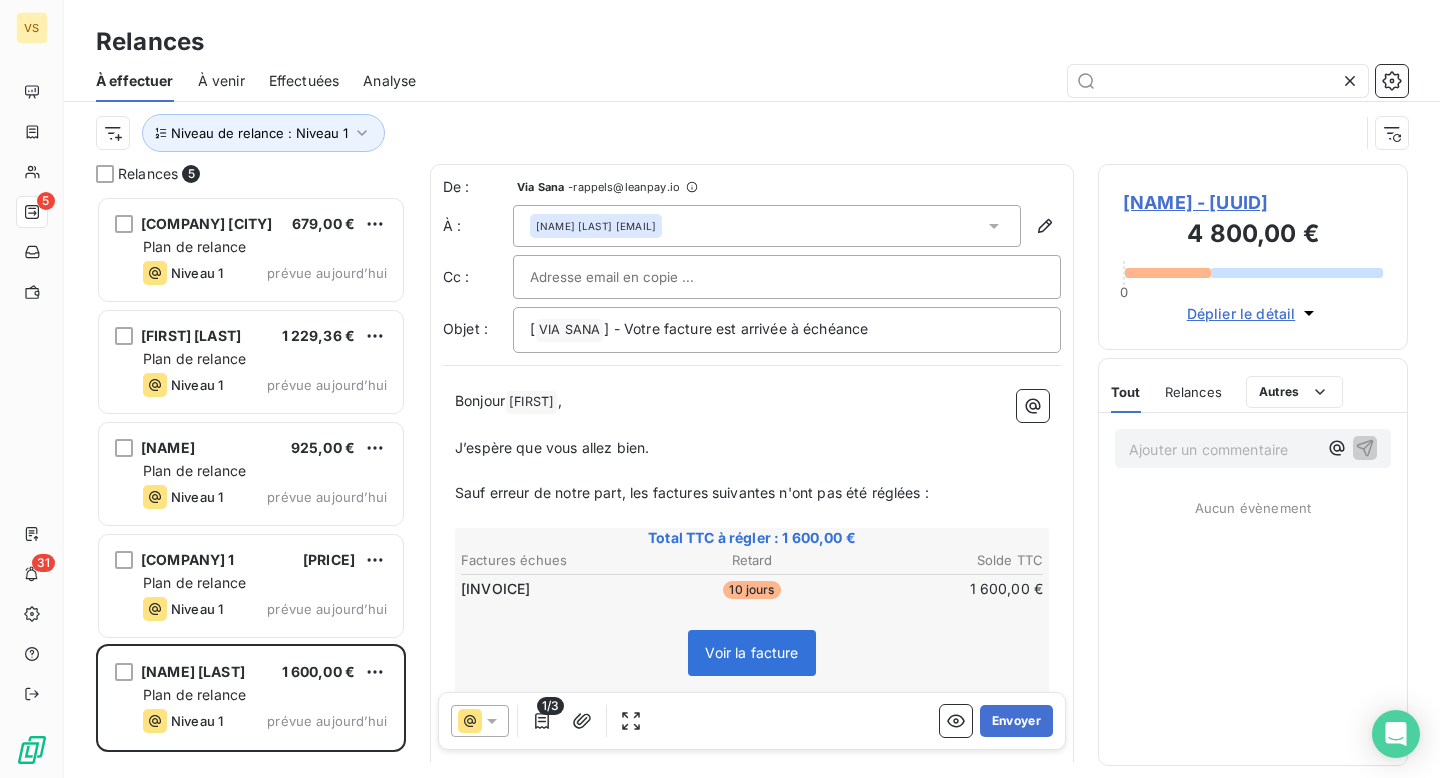 scroll, scrollTop: 1, scrollLeft: 1, axis: both 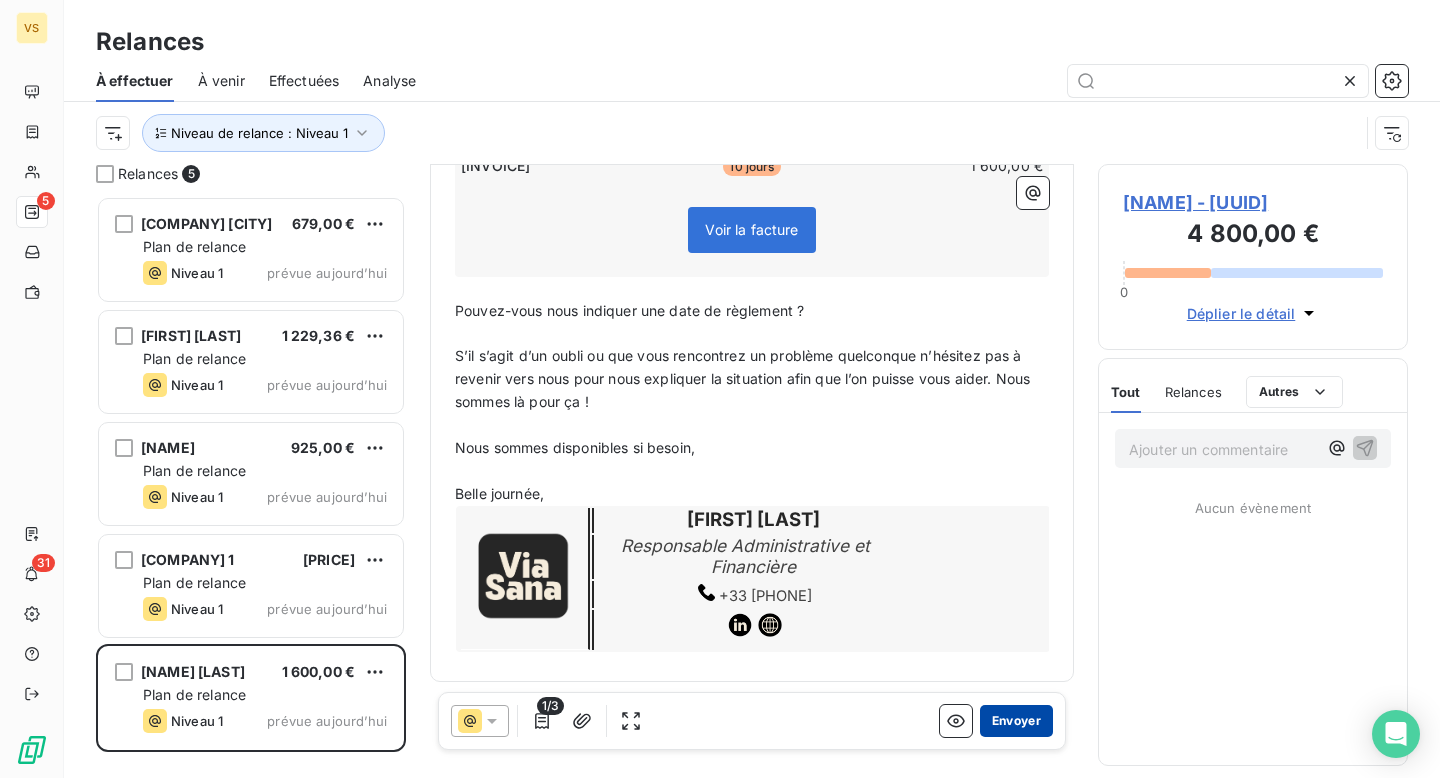 click on "Envoyer" at bounding box center [1016, 721] 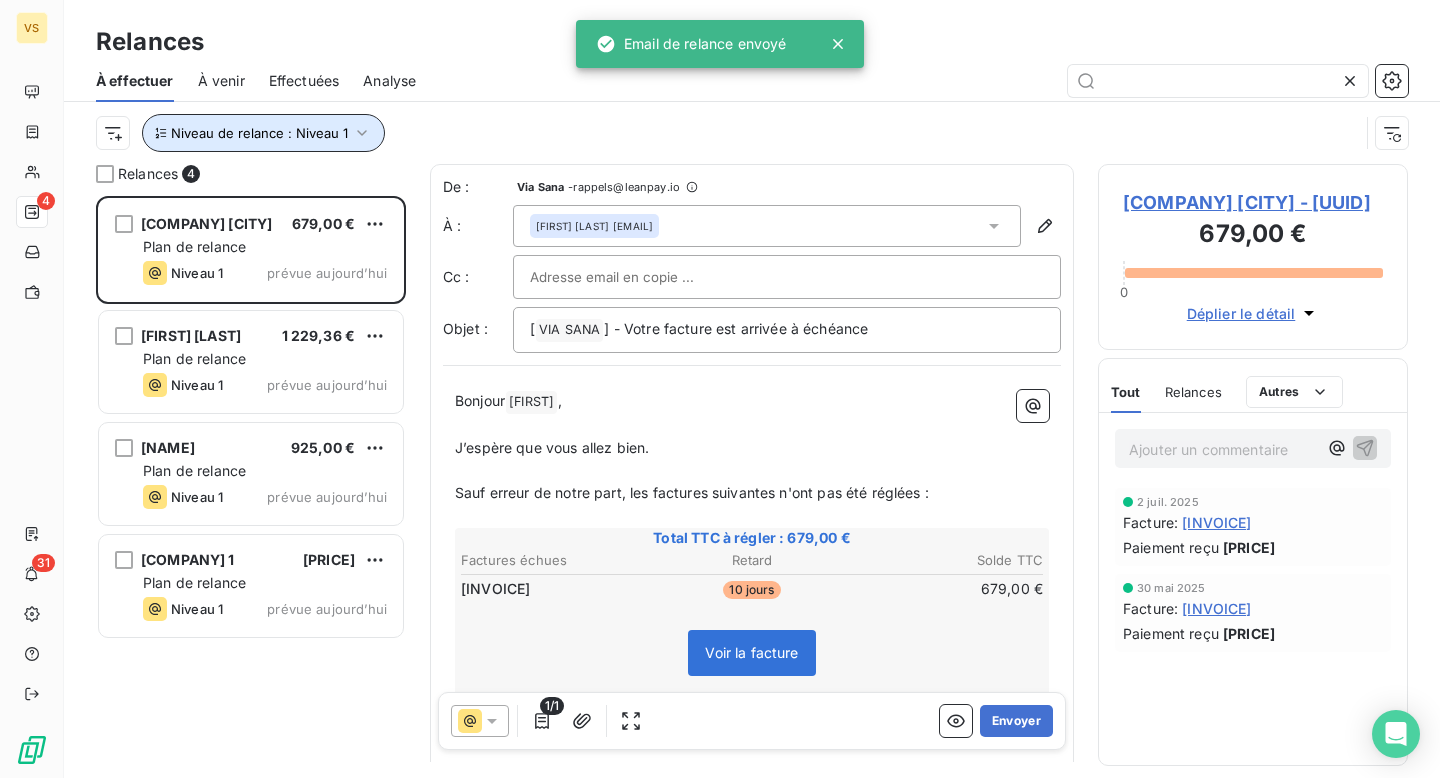 click 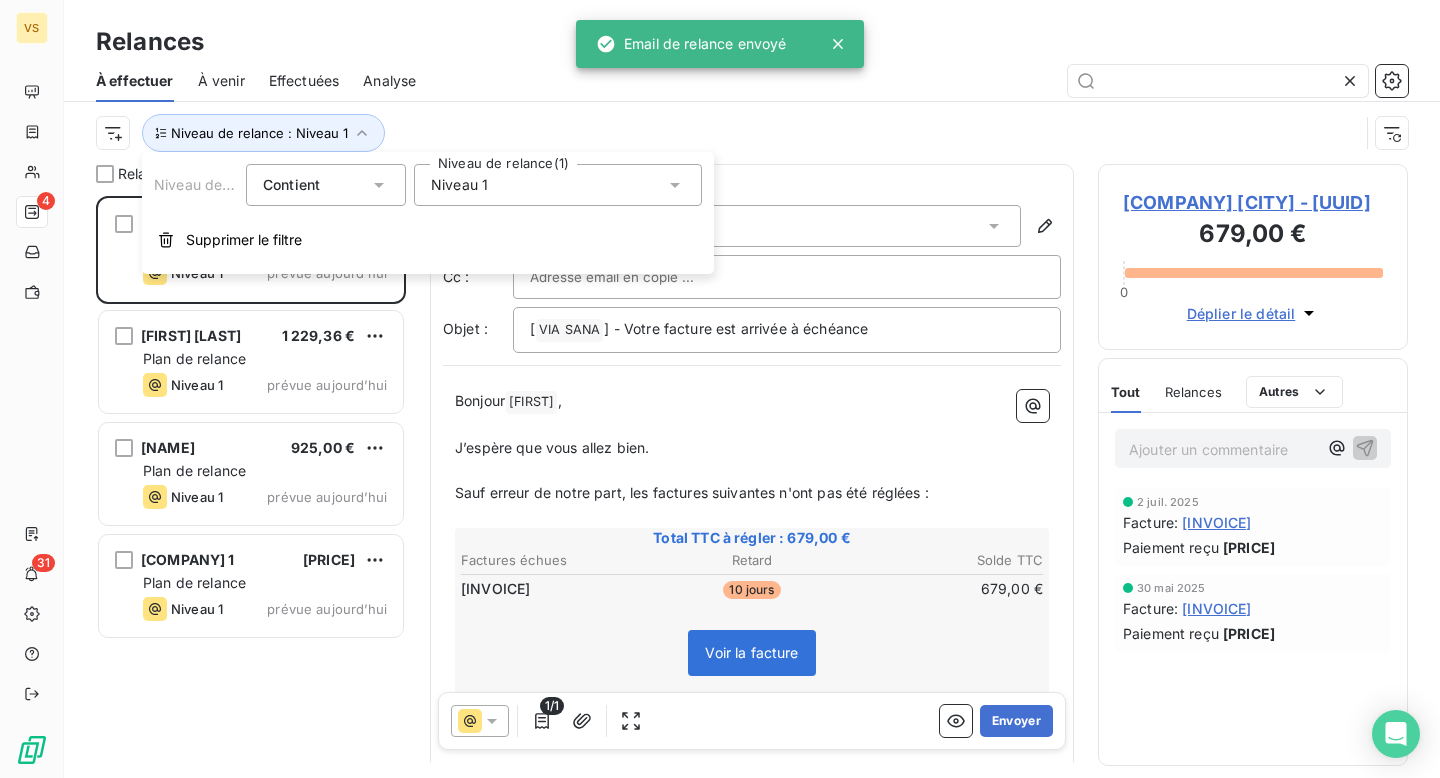 click on "Niveau 1" at bounding box center [459, 185] 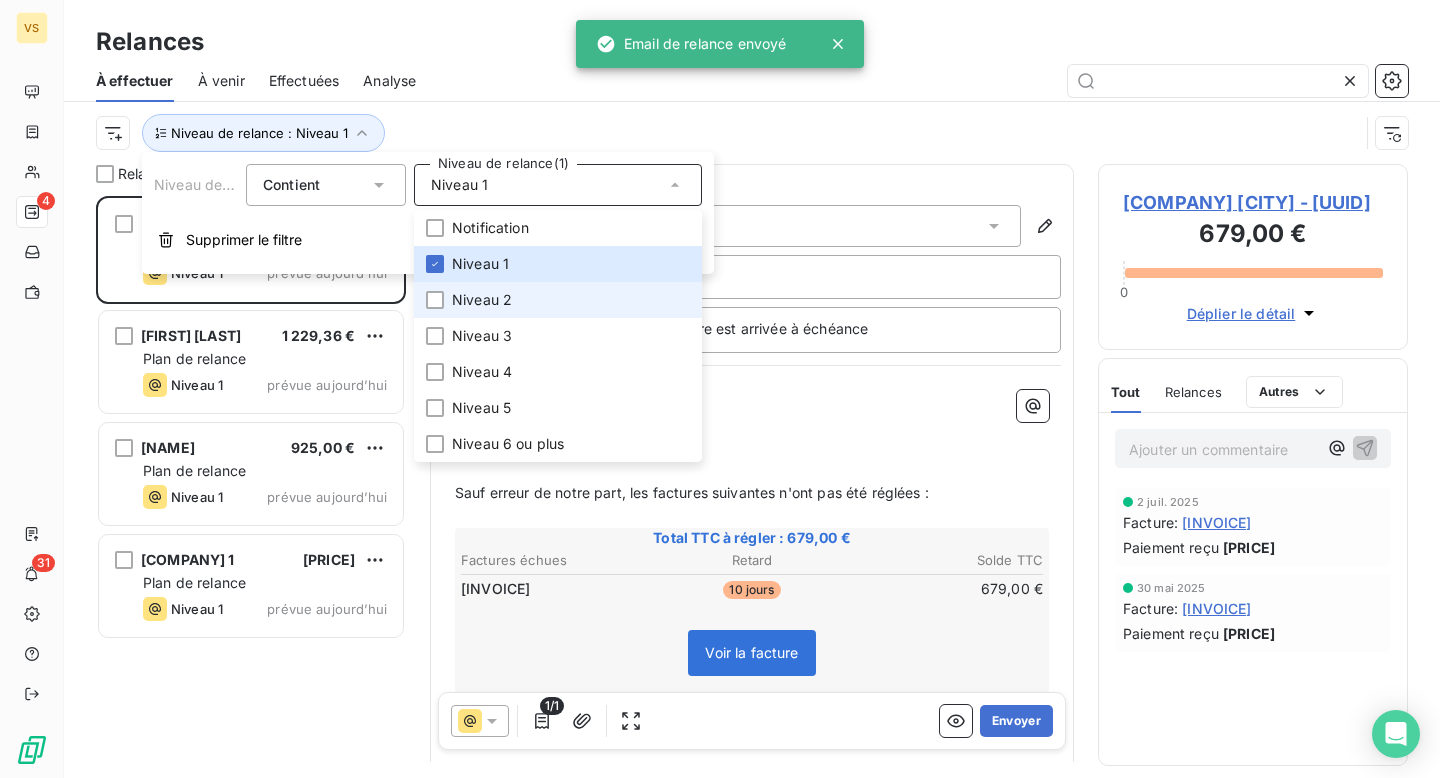 click on "Niveau 2" at bounding box center (482, 300) 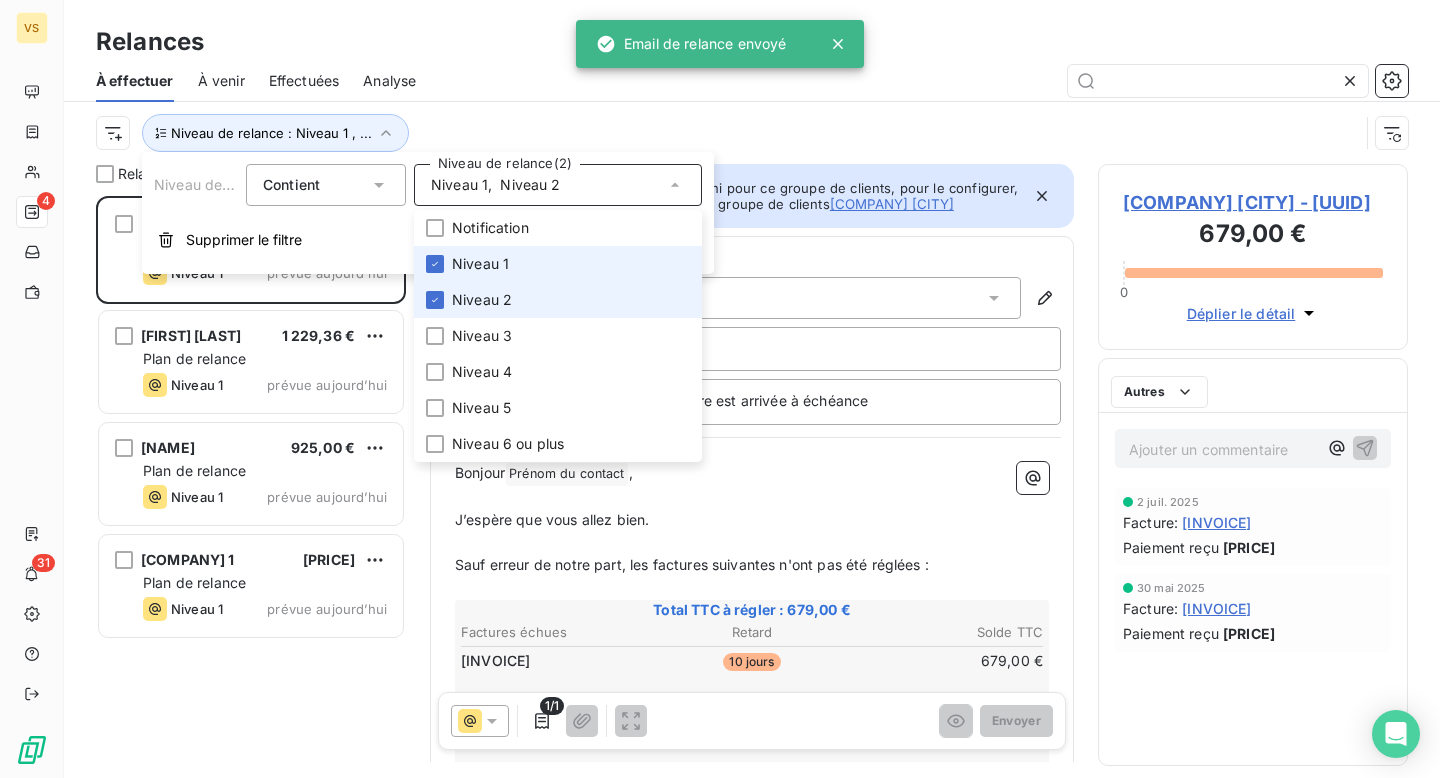 scroll, scrollTop: 1, scrollLeft: 1, axis: both 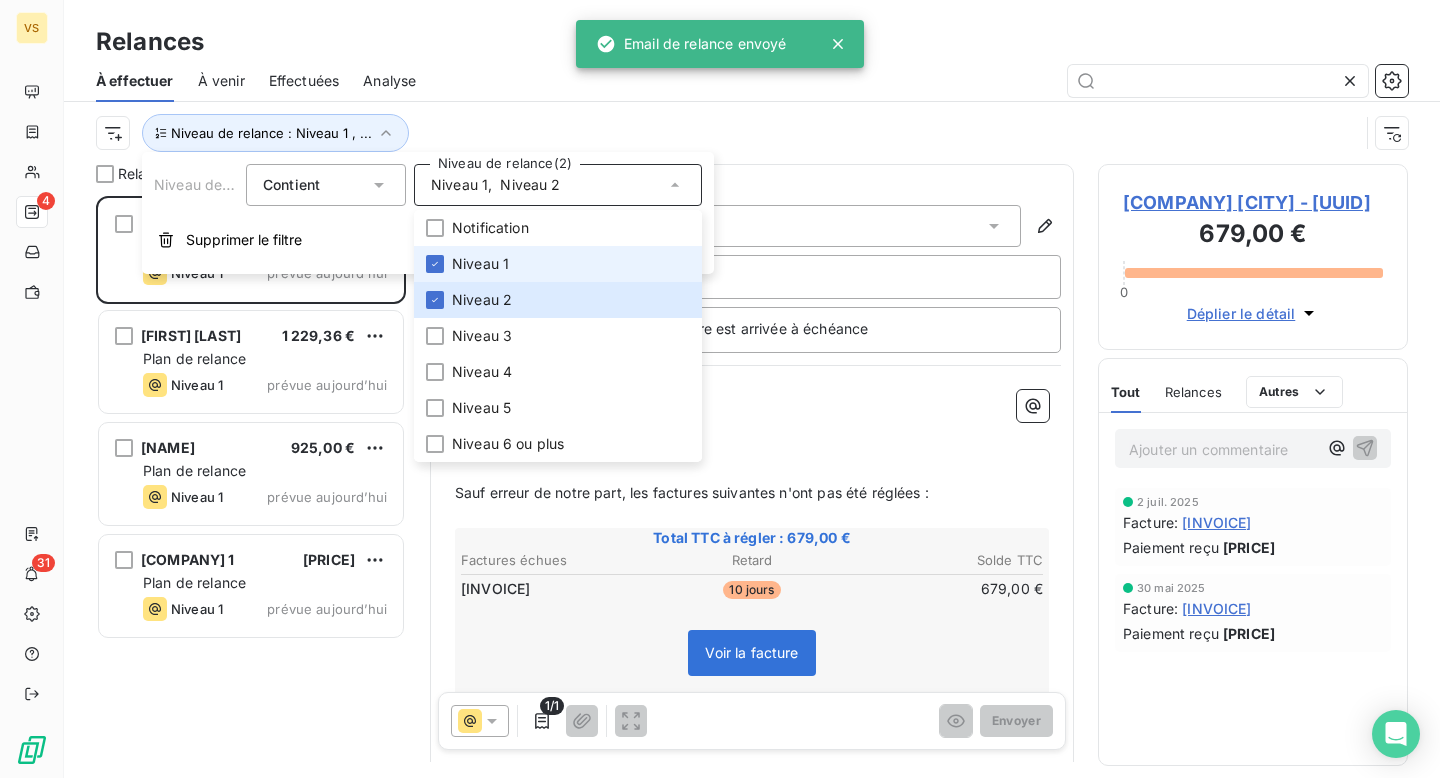 click on "Niveau 1" at bounding box center (480, 264) 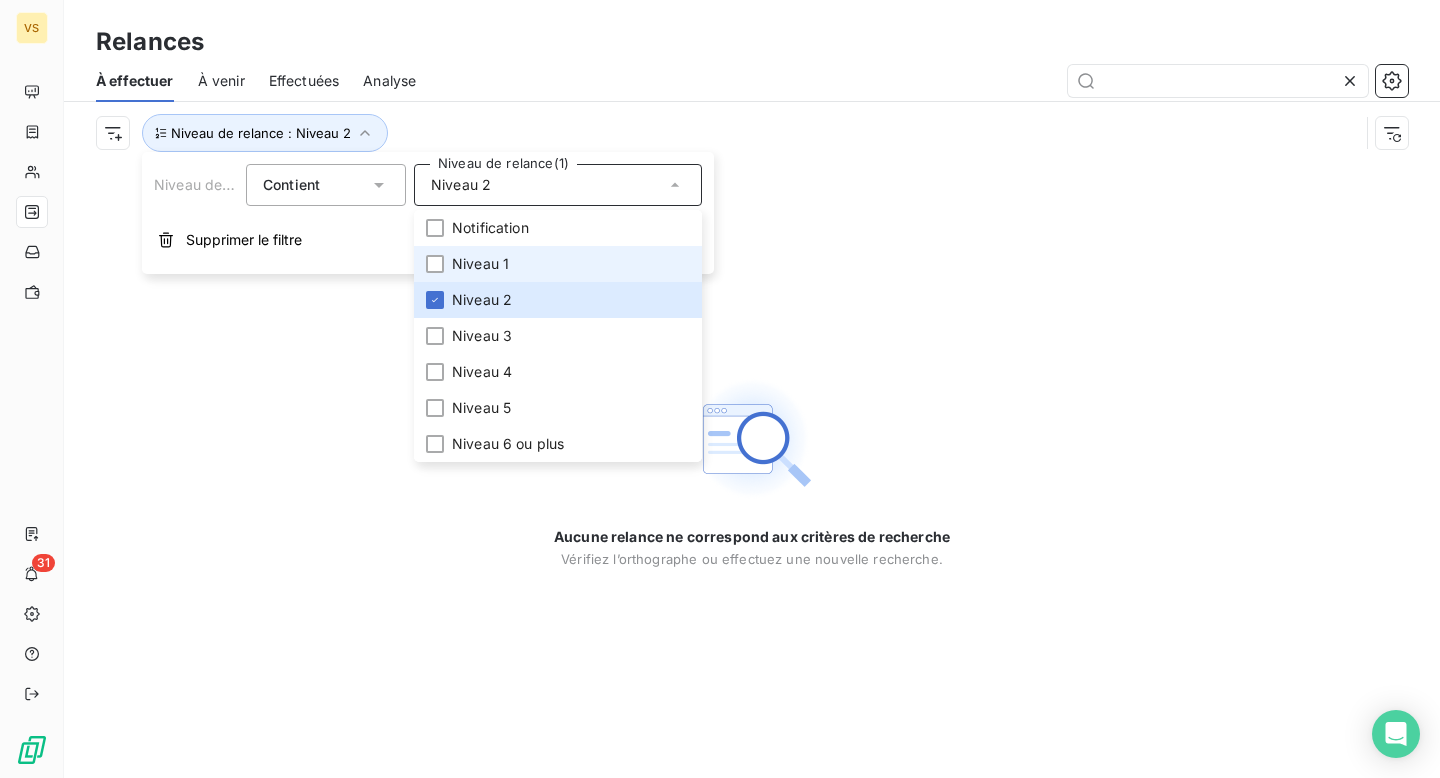 click on "Niveau 1" at bounding box center [480, 264] 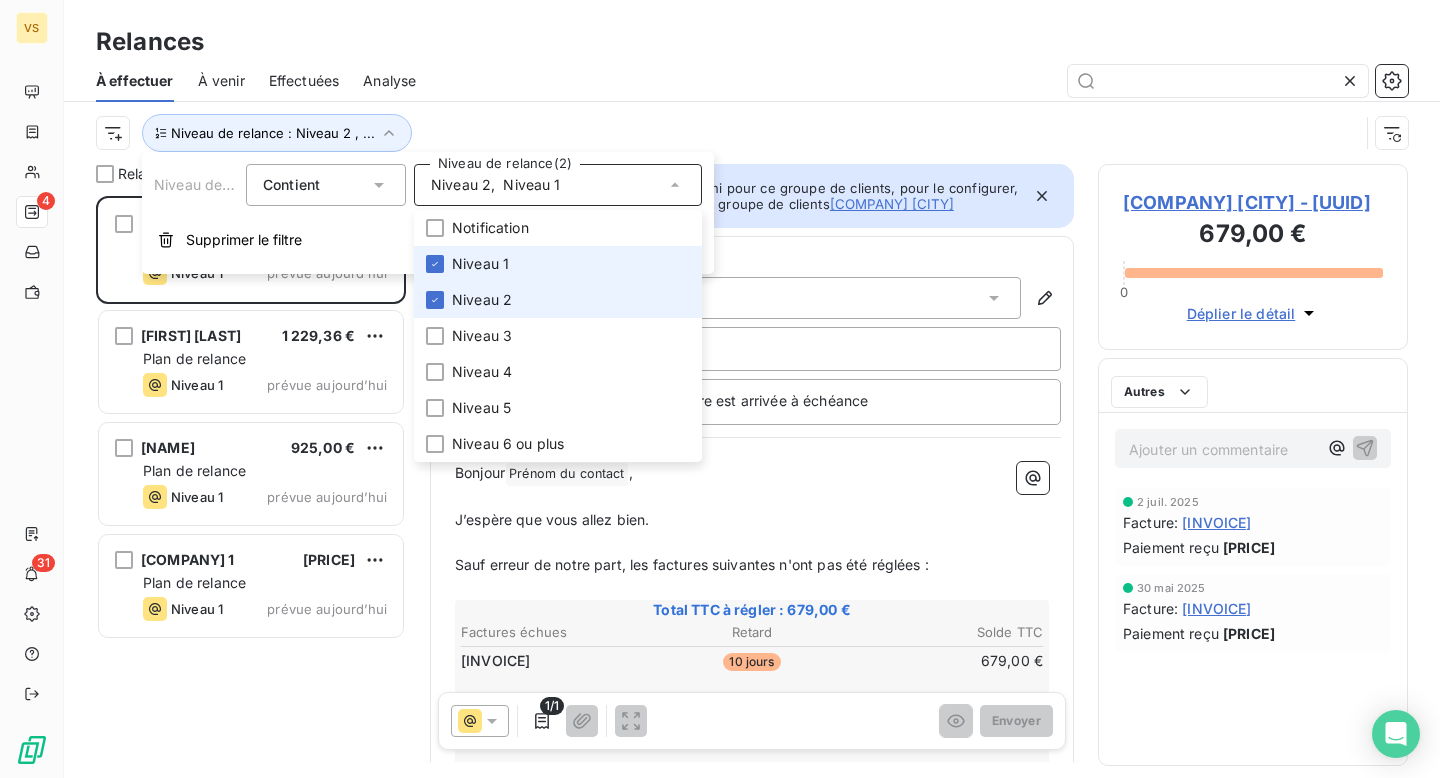 scroll, scrollTop: 1, scrollLeft: 1, axis: both 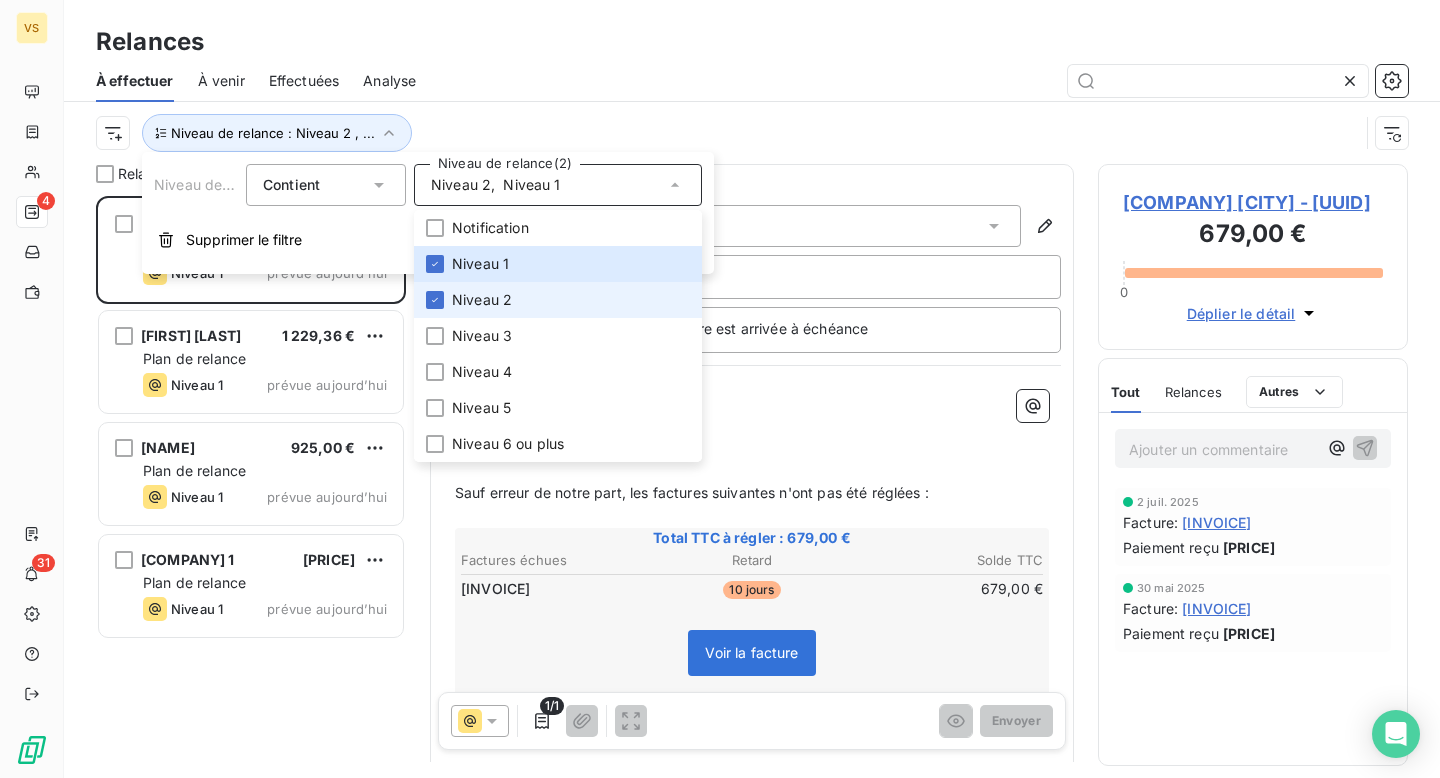 click on "Niveau 2" at bounding box center [482, 300] 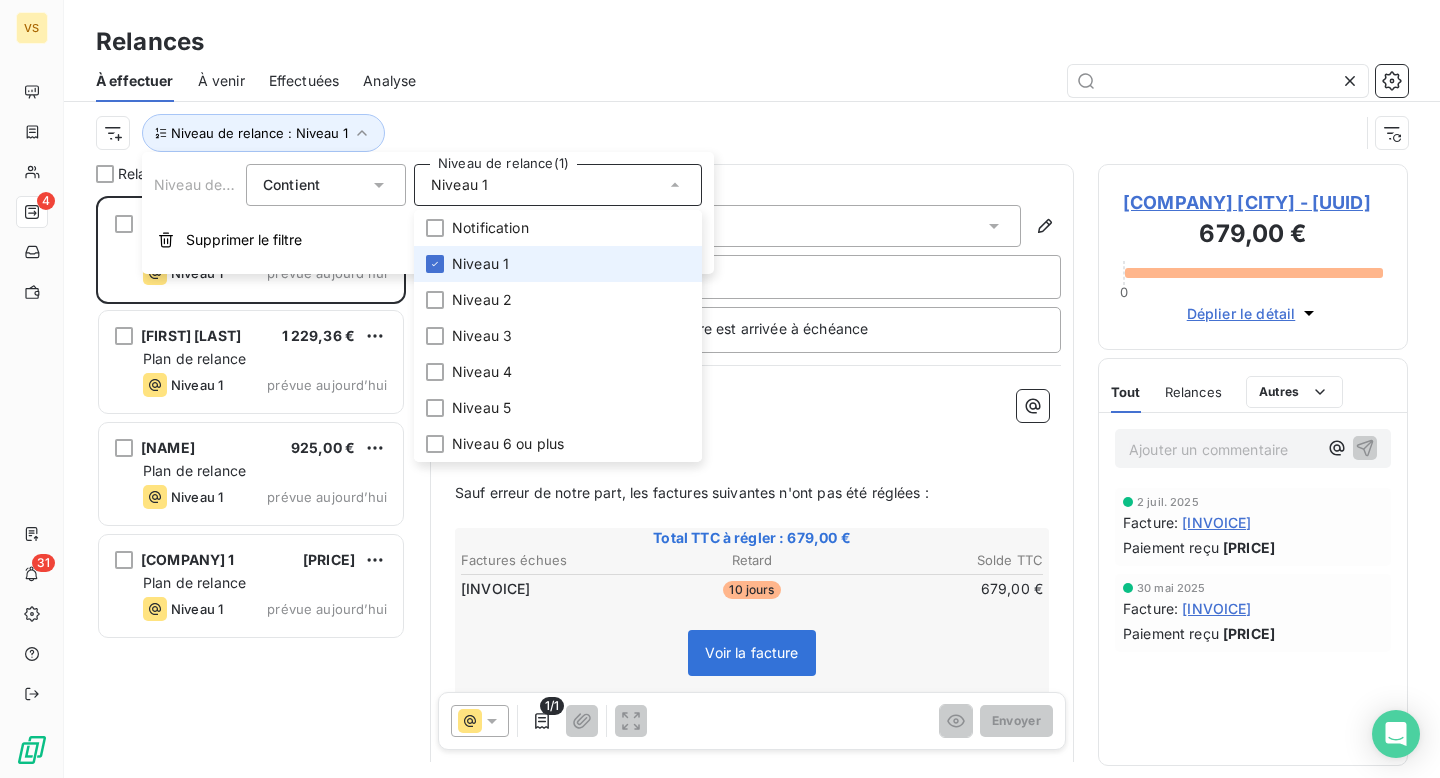 click on "Niveau 1" at bounding box center (558, 264) 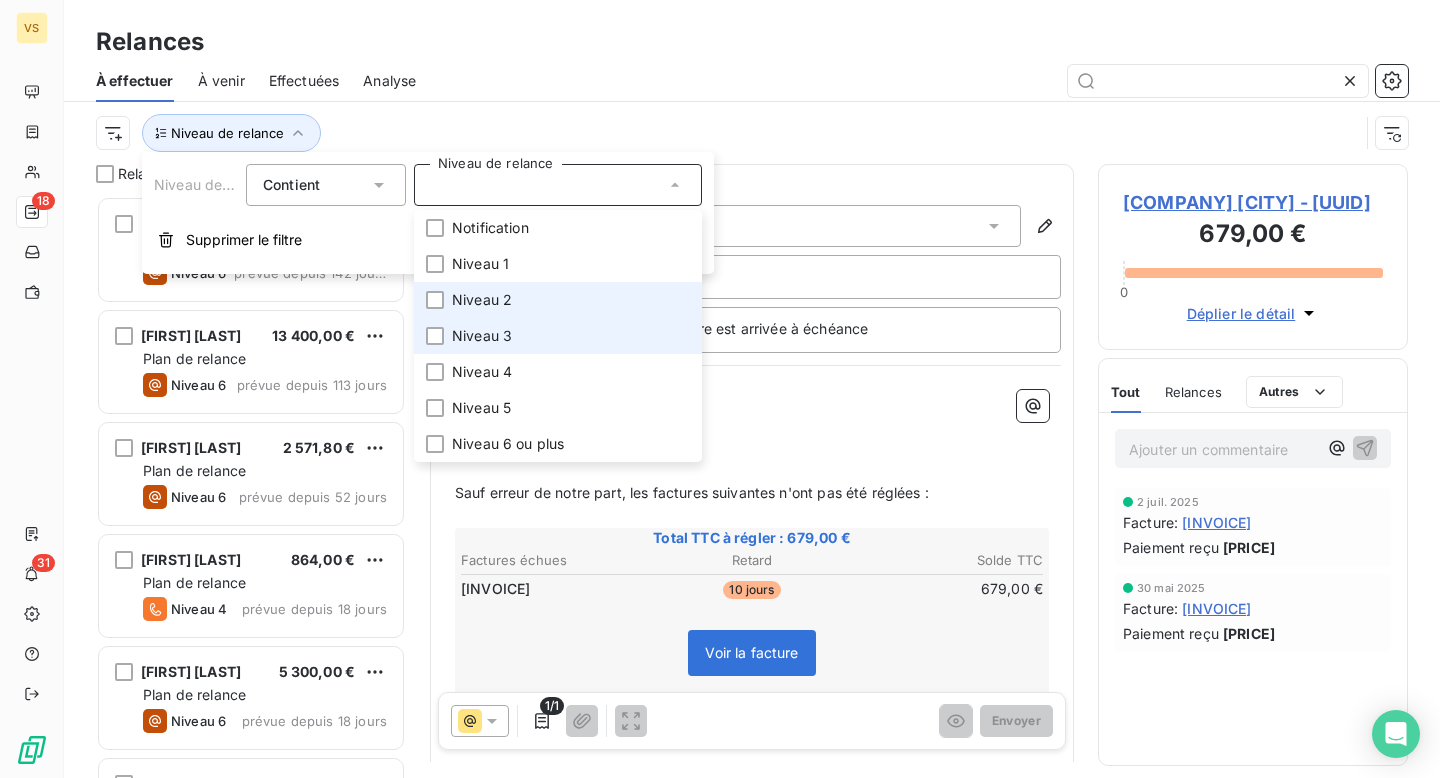 scroll, scrollTop: 1, scrollLeft: 1, axis: both 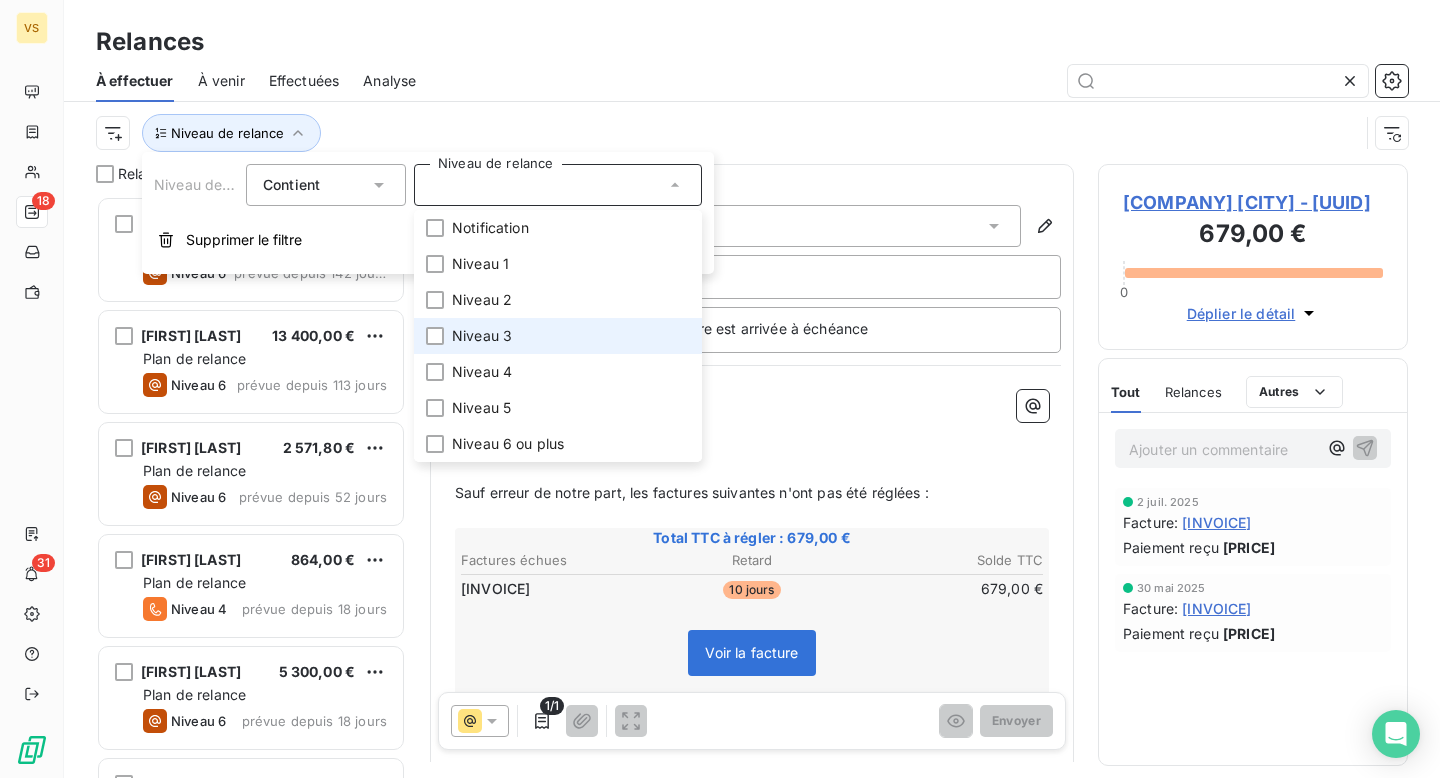 click on "Niveau 3" at bounding box center [482, 336] 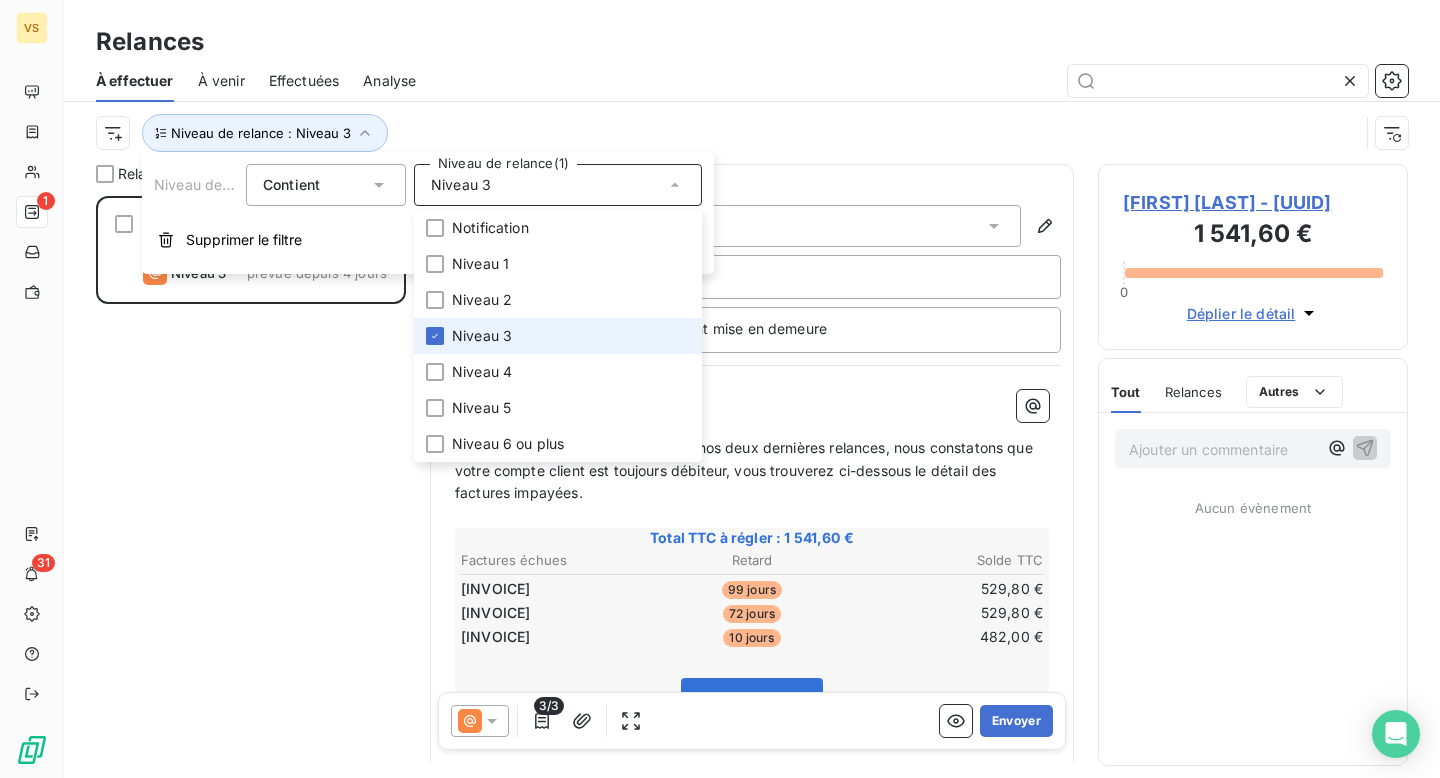 scroll, scrollTop: 1, scrollLeft: 1, axis: both 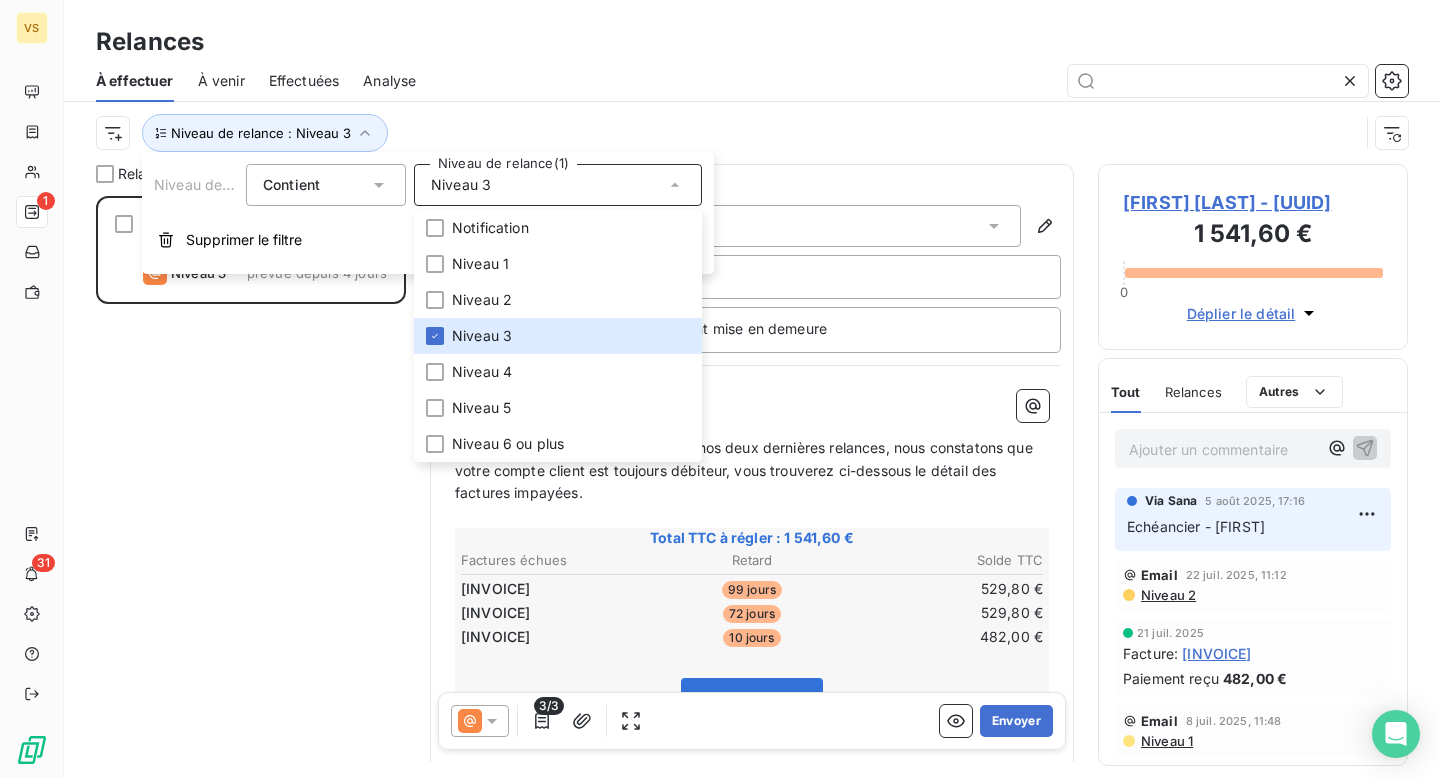 click on "Niveau de relance  : Niveau 3" at bounding box center [727, 133] 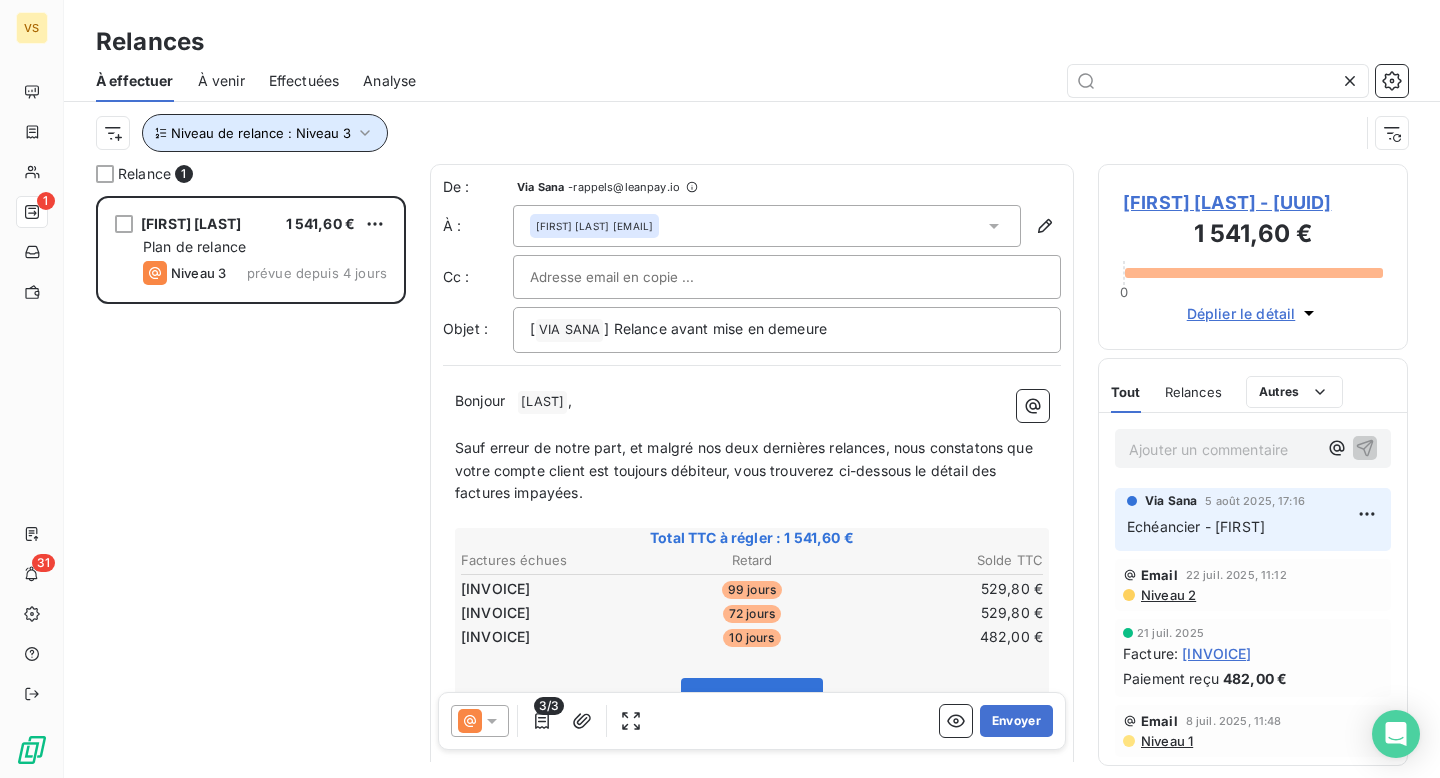 click on "Niveau de relance  : Niveau 3" at bounding box center [261, 133] 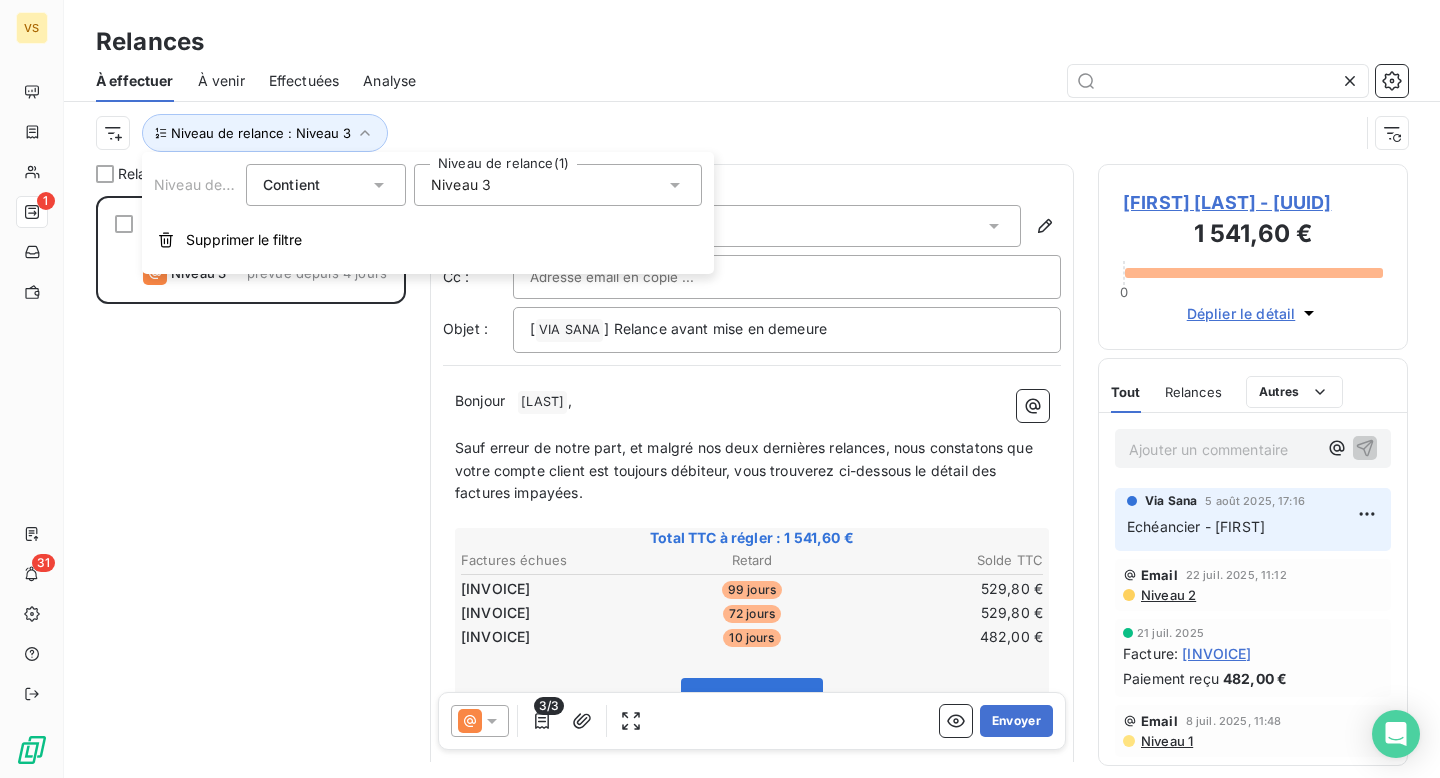 click on "Niveau 3" at bounding box center (558, 185) 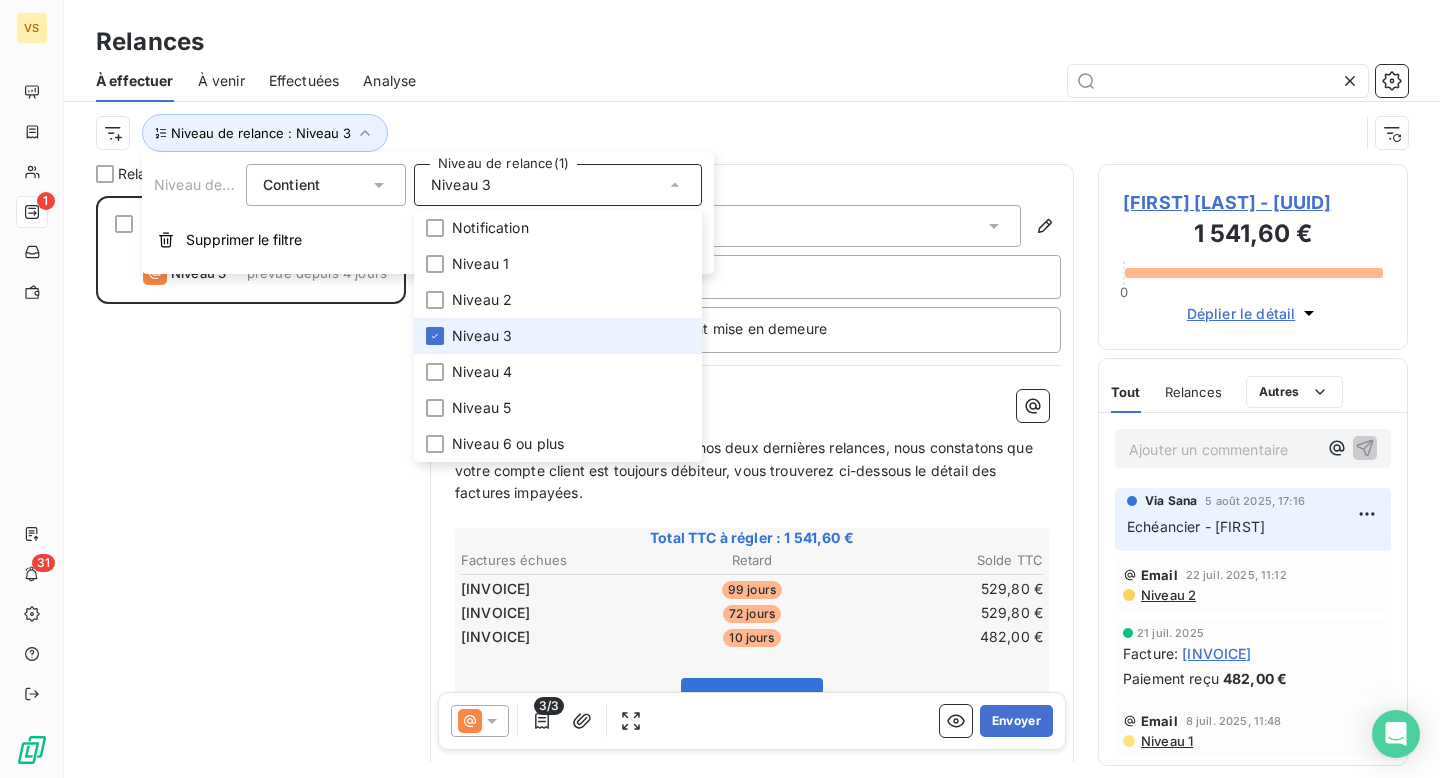 click on "Niveau 3" at bounding box center [558, 336] 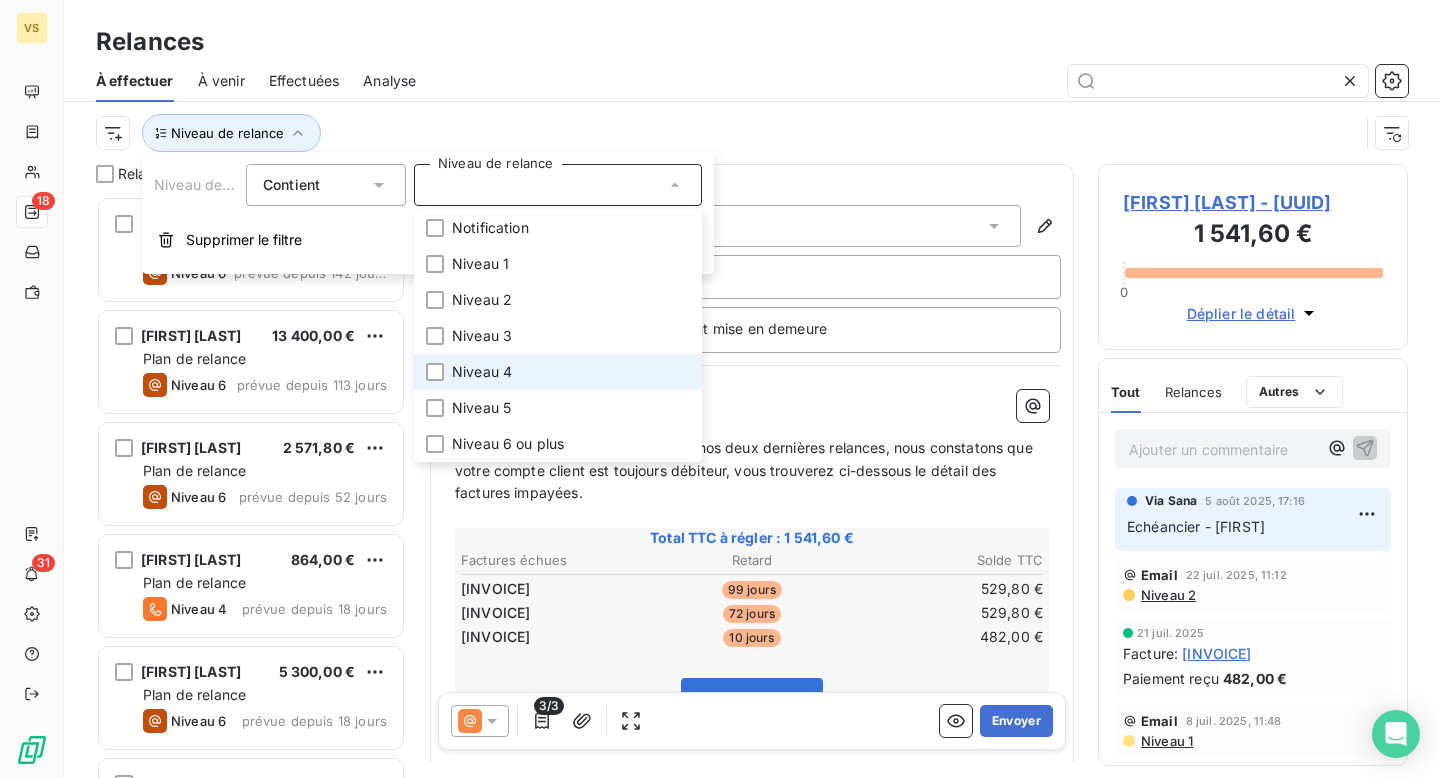 click on "Niveau 4" at bounding box center (482, 372) 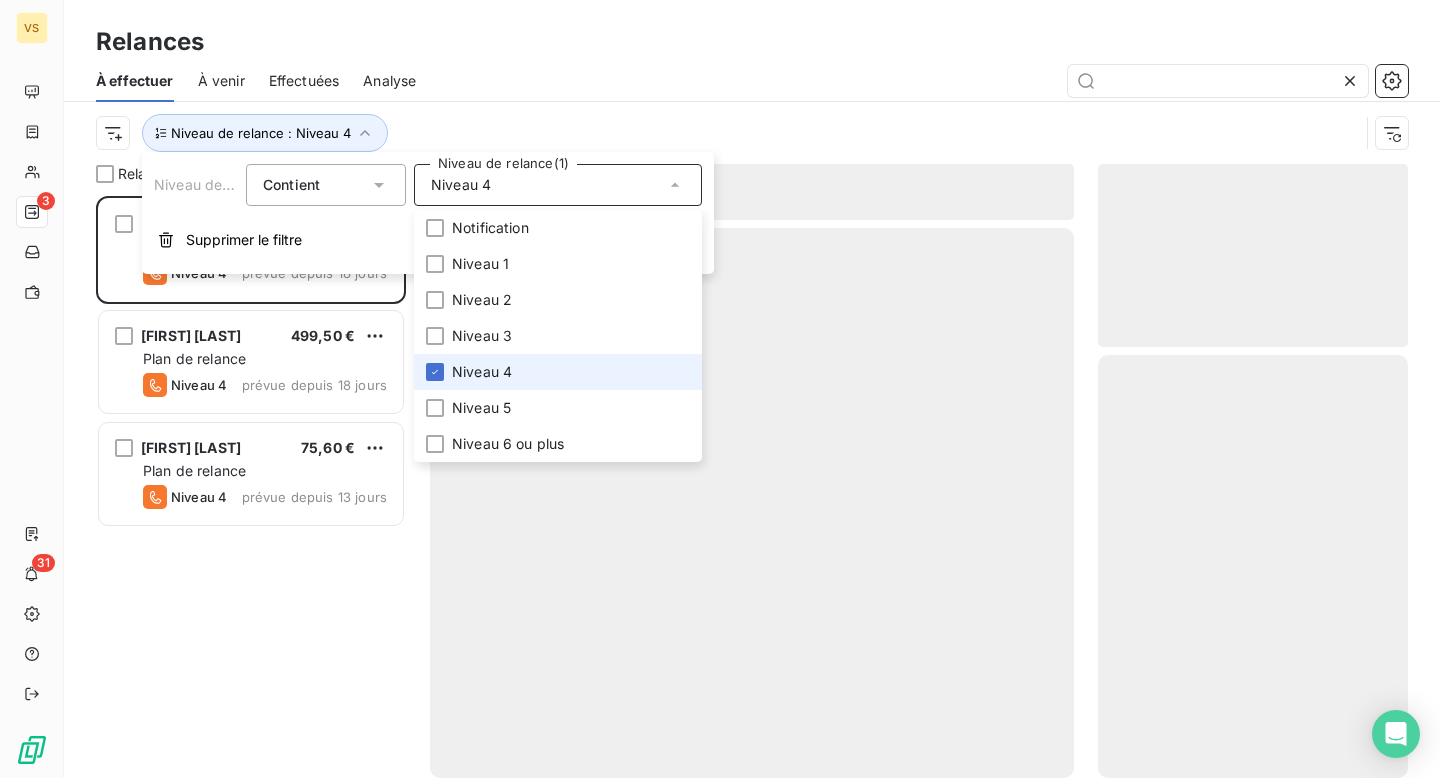 scroll, scrollTop: 1, scrollLeft: 1, axis: both 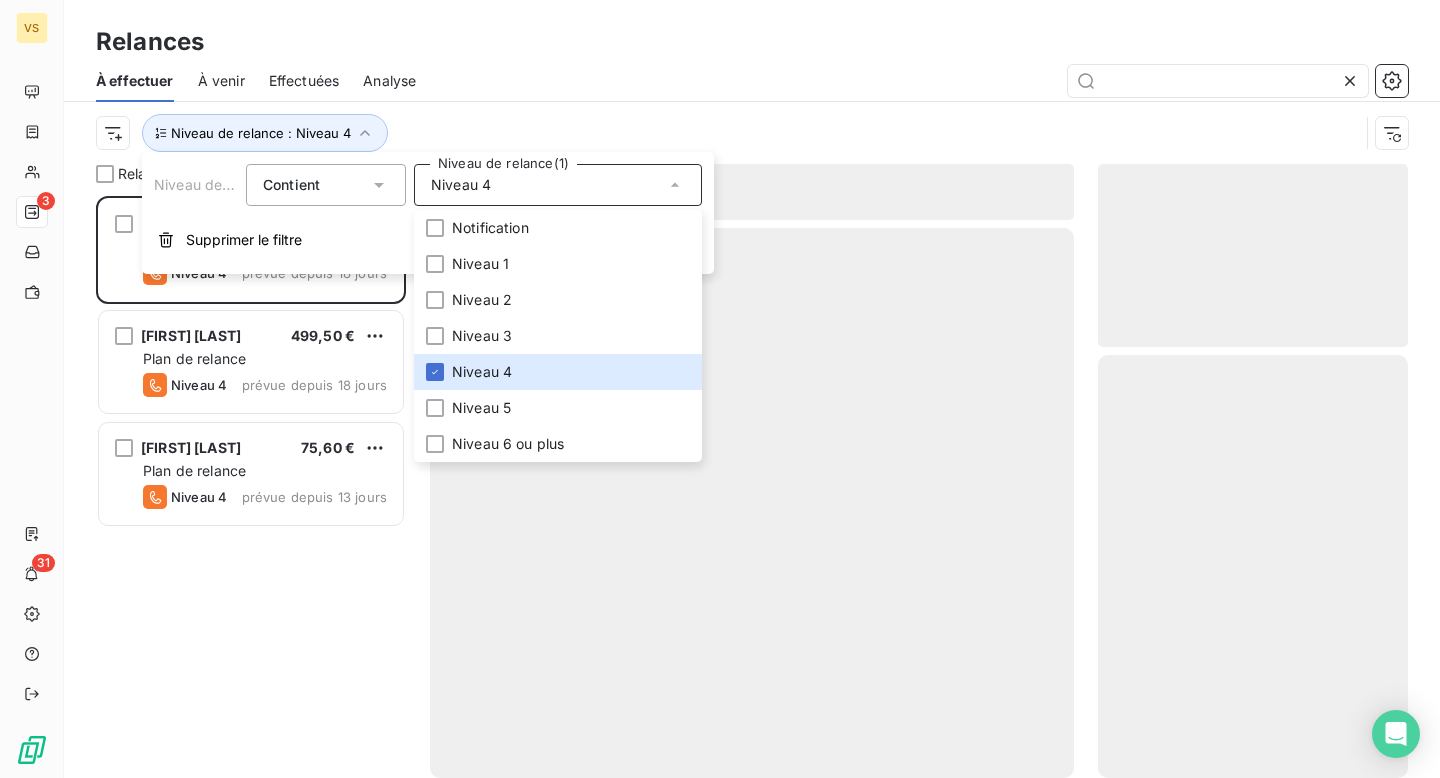 click at bounding box center [924, 81] 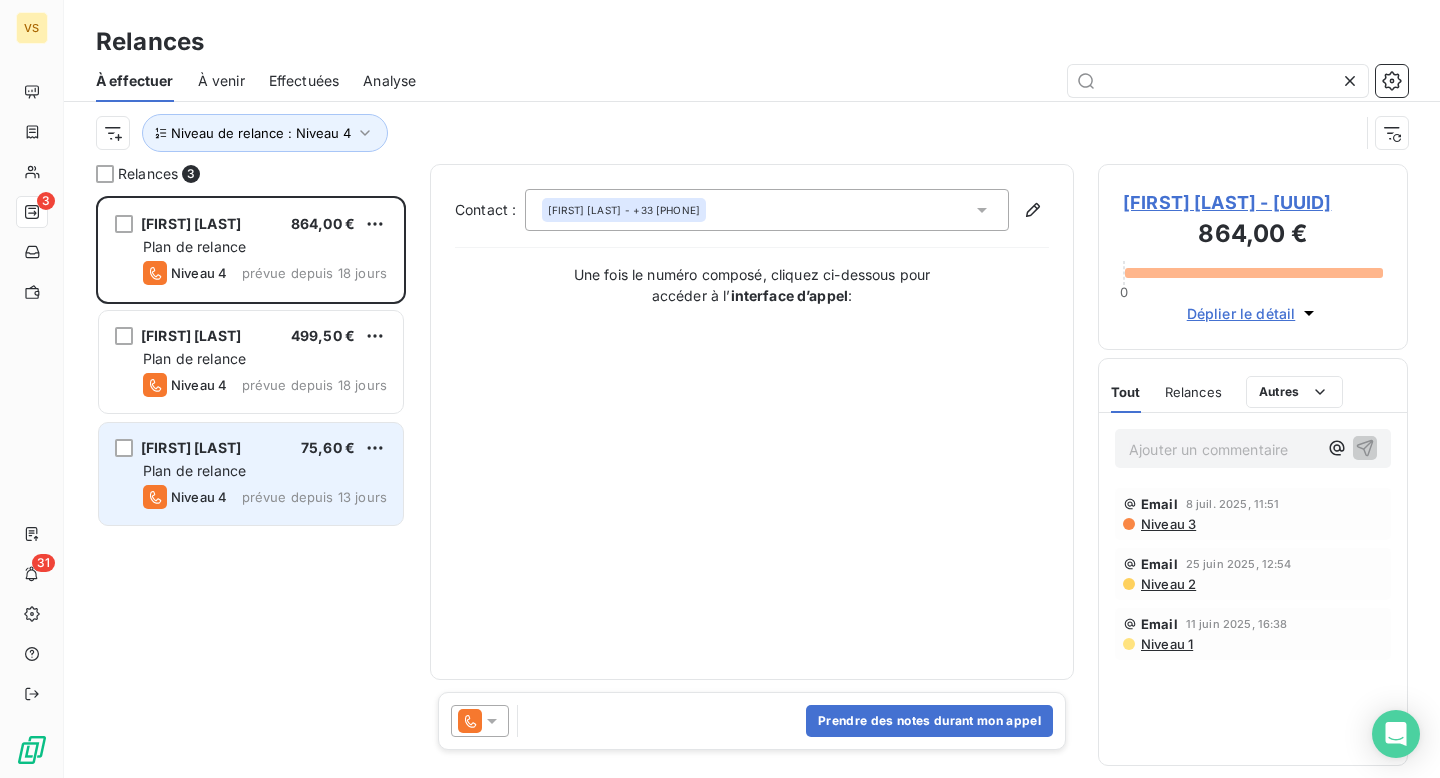 click on "Plan de relance" at bounding box center [265, 471] 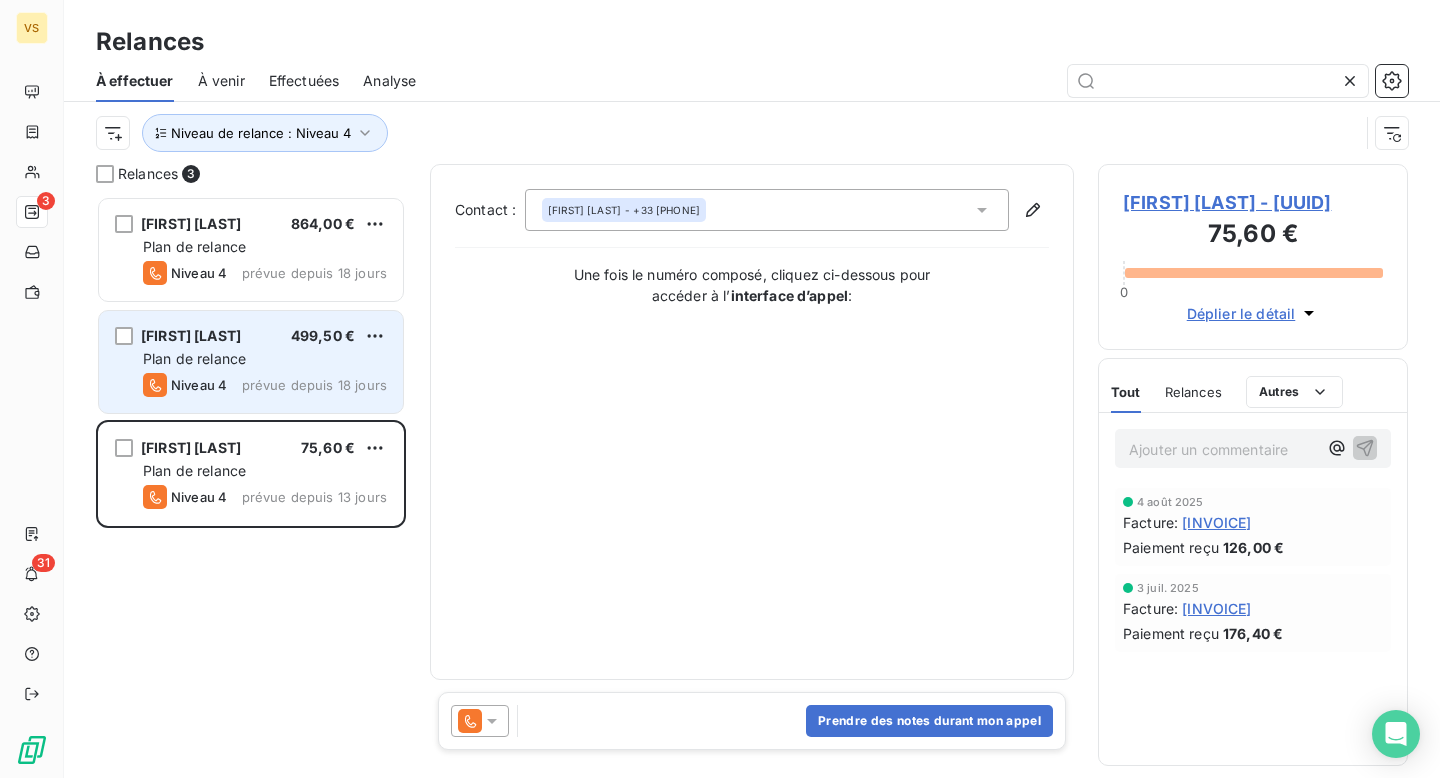 click on "Plan de relance" at bounding box center (265, 359) 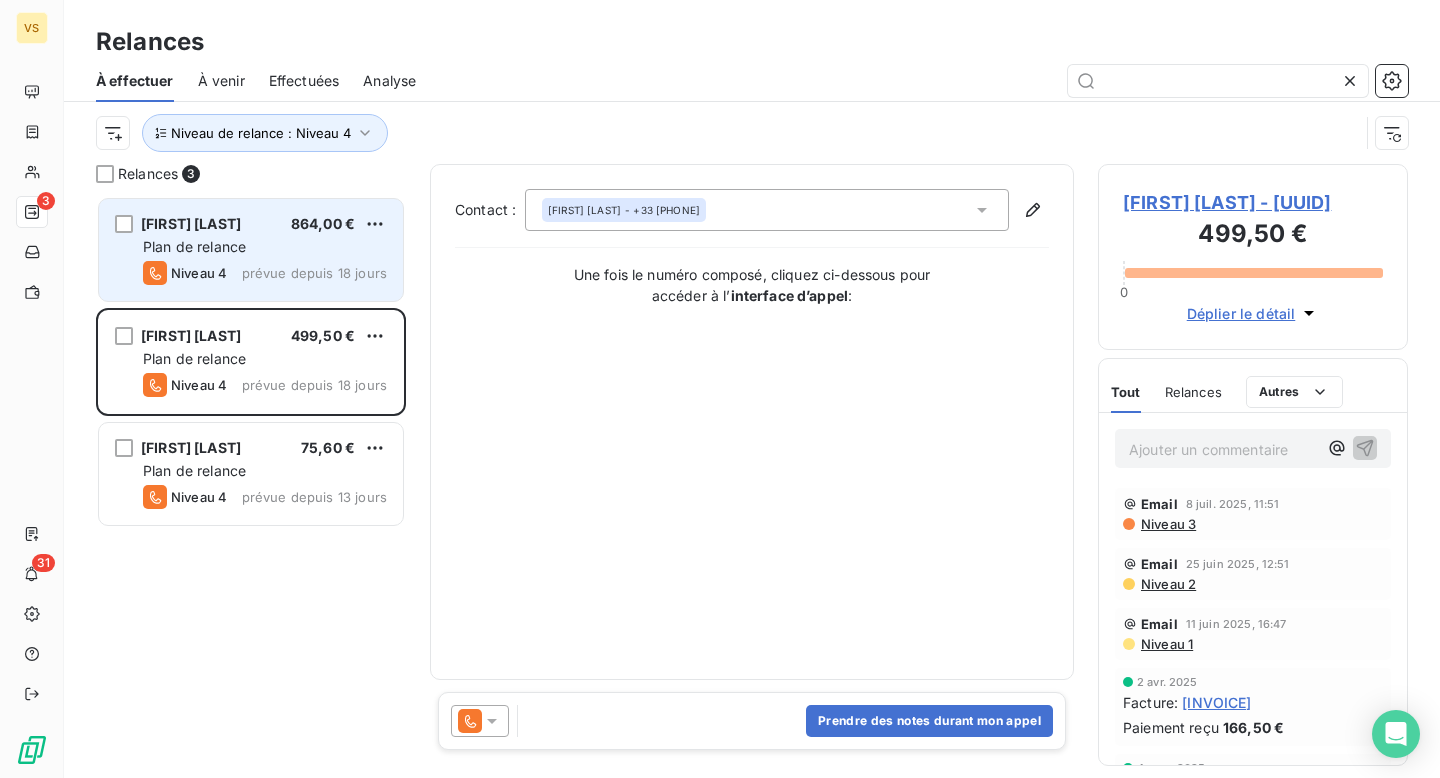 click on "Niveau 4" at bounding box center (199, 273) 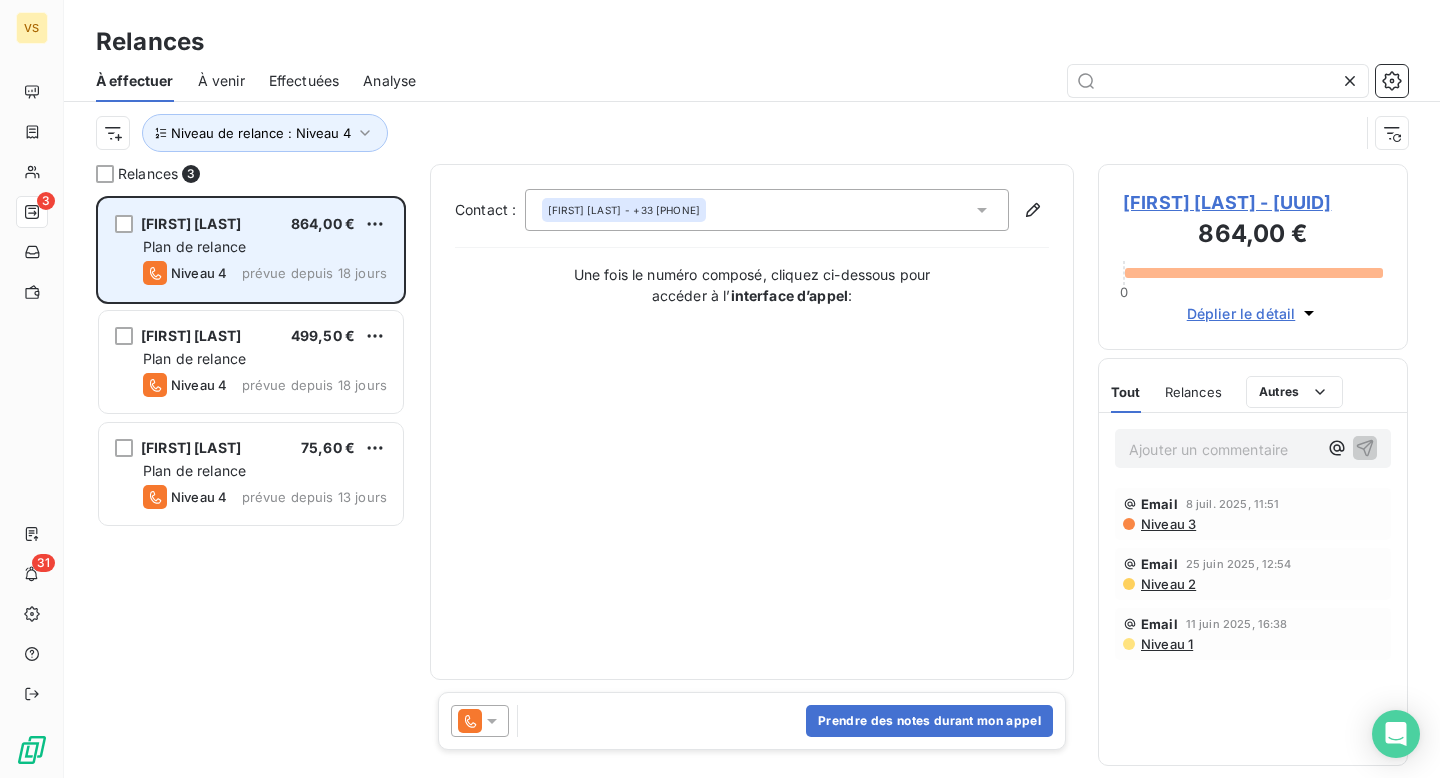 click on "Plan de relance" at bounding box center [194, 246] 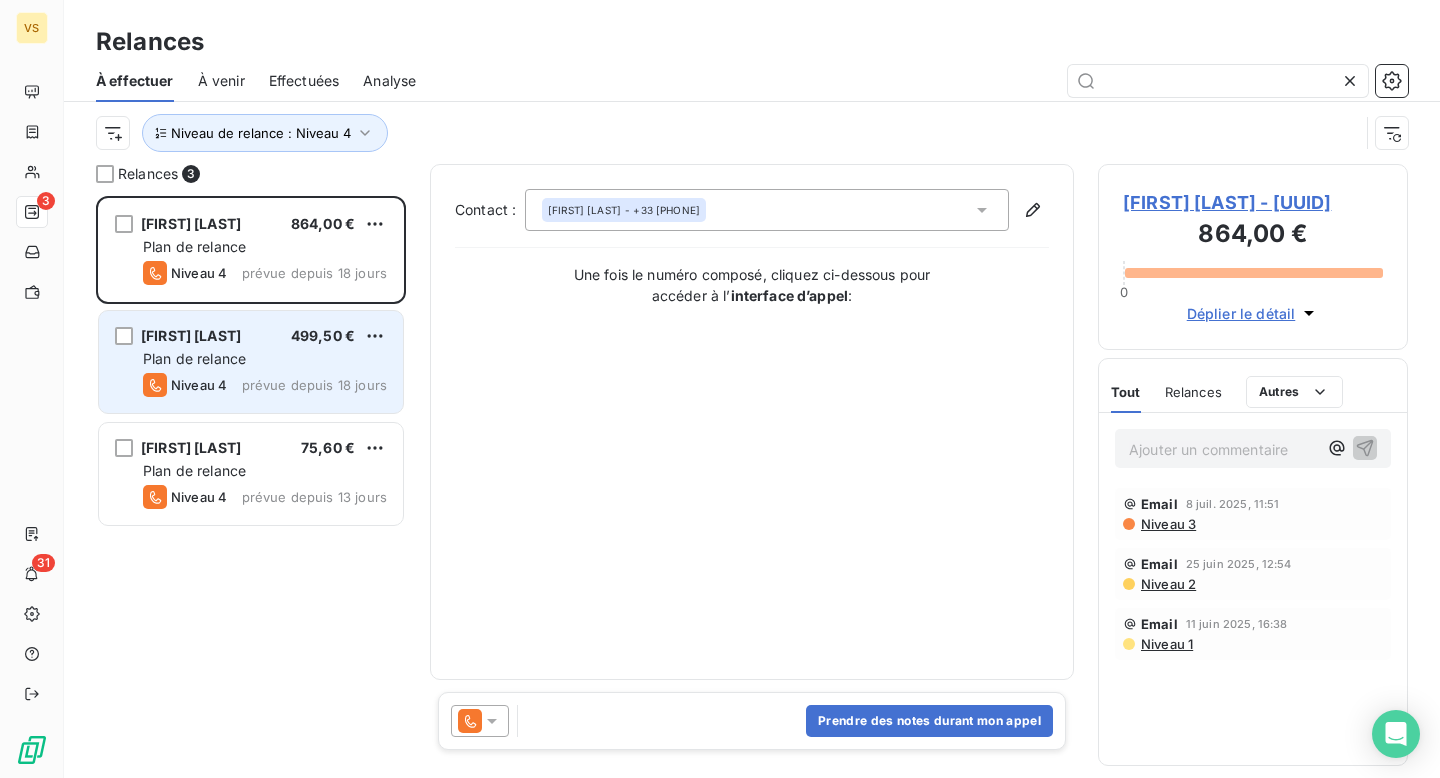 click on "Plan de relance" at bounding box center (194, 358) 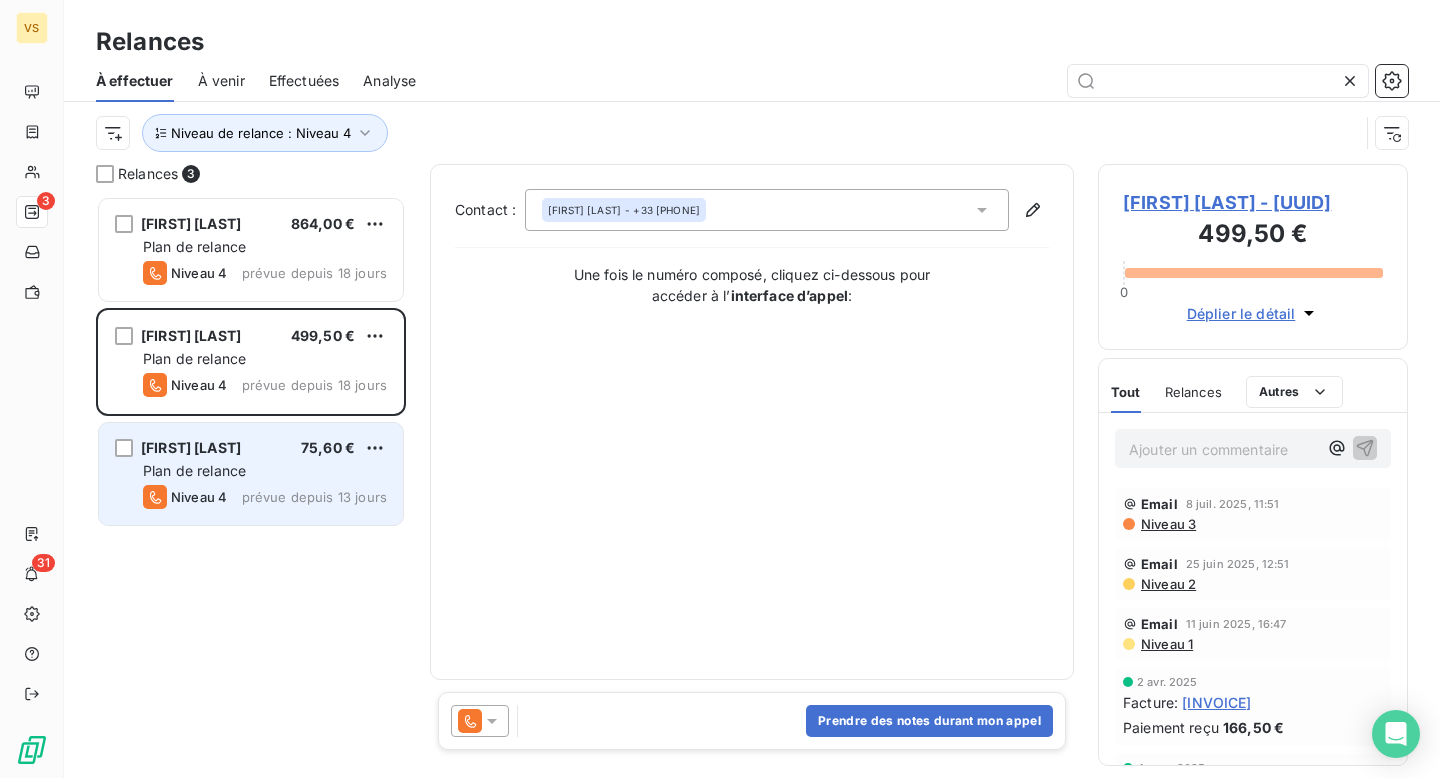 click on "Niveau 4" at bounding box center [185, 497] 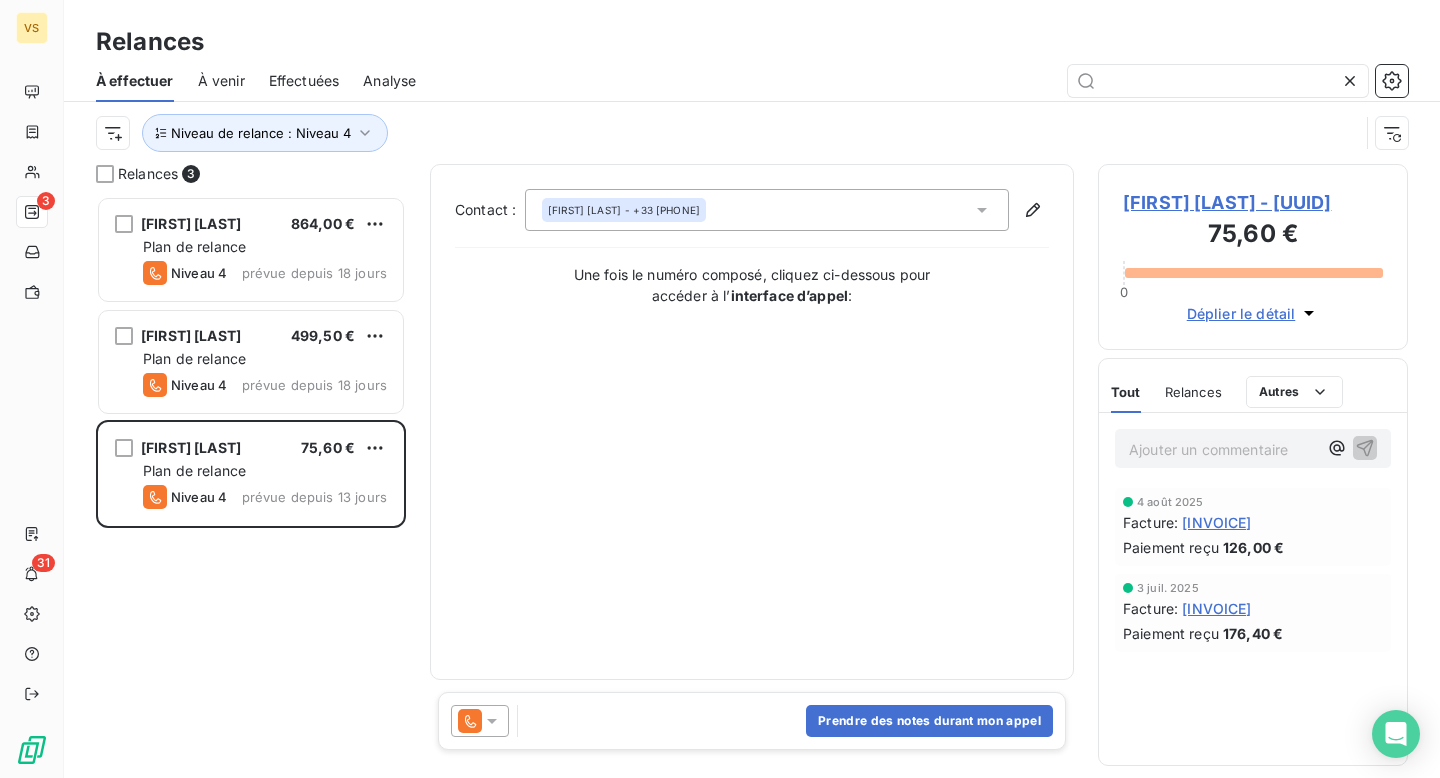 click on "Ajouter un commentaire ﻿" at bounding box center (1223, 449) 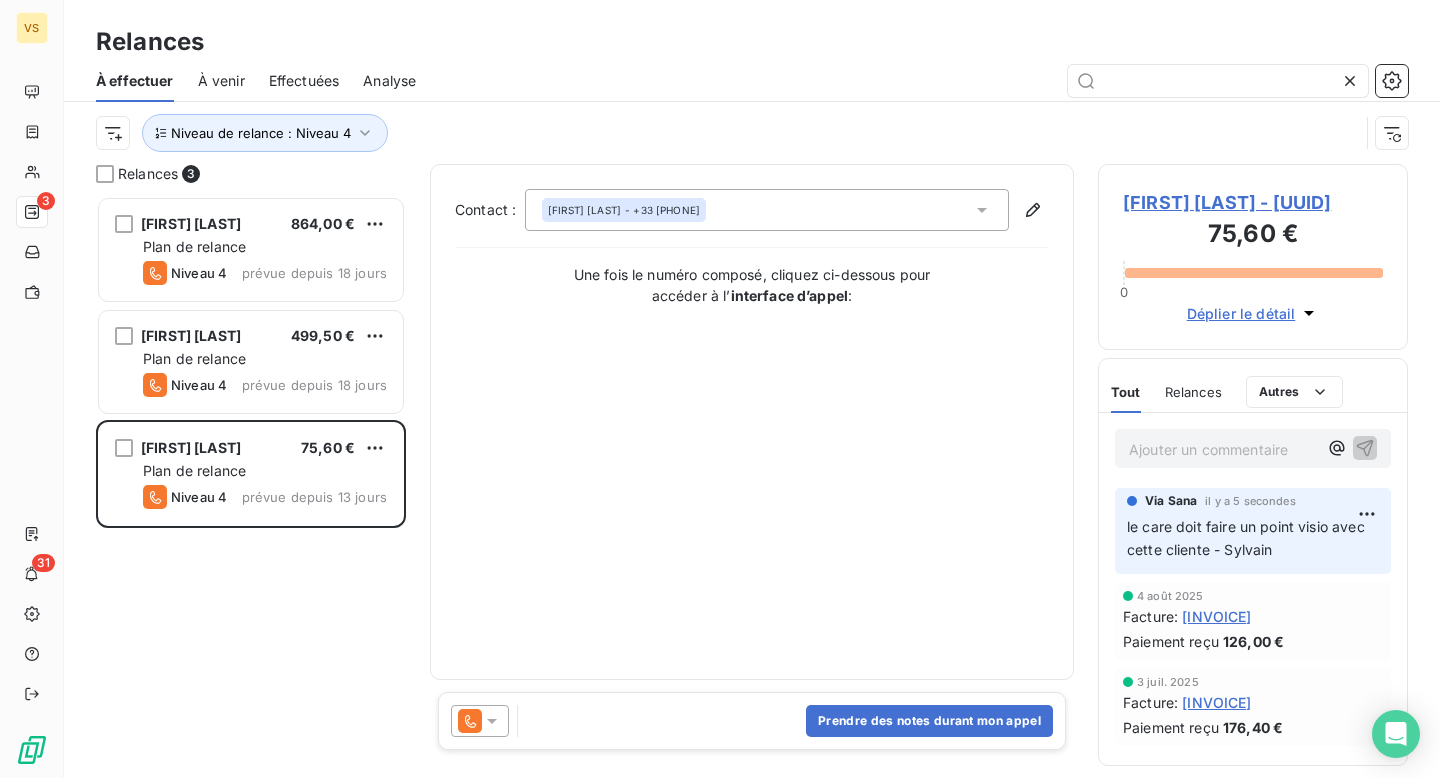 scroll, scrollTop: 39, scrollLeft: 0, axis: vertical 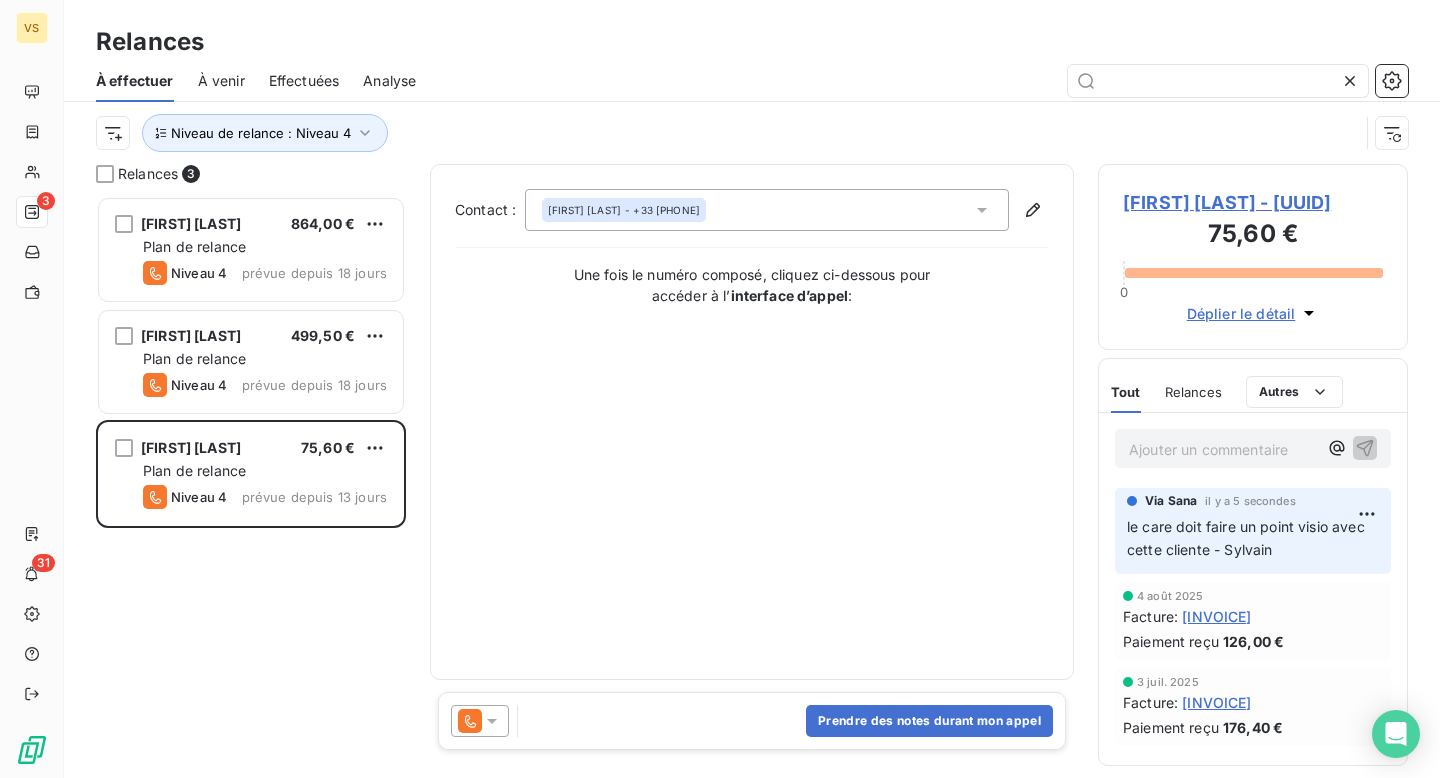 click on "[FIRST] [LAST] - [UUID]" at bounding box center [1253, 202] 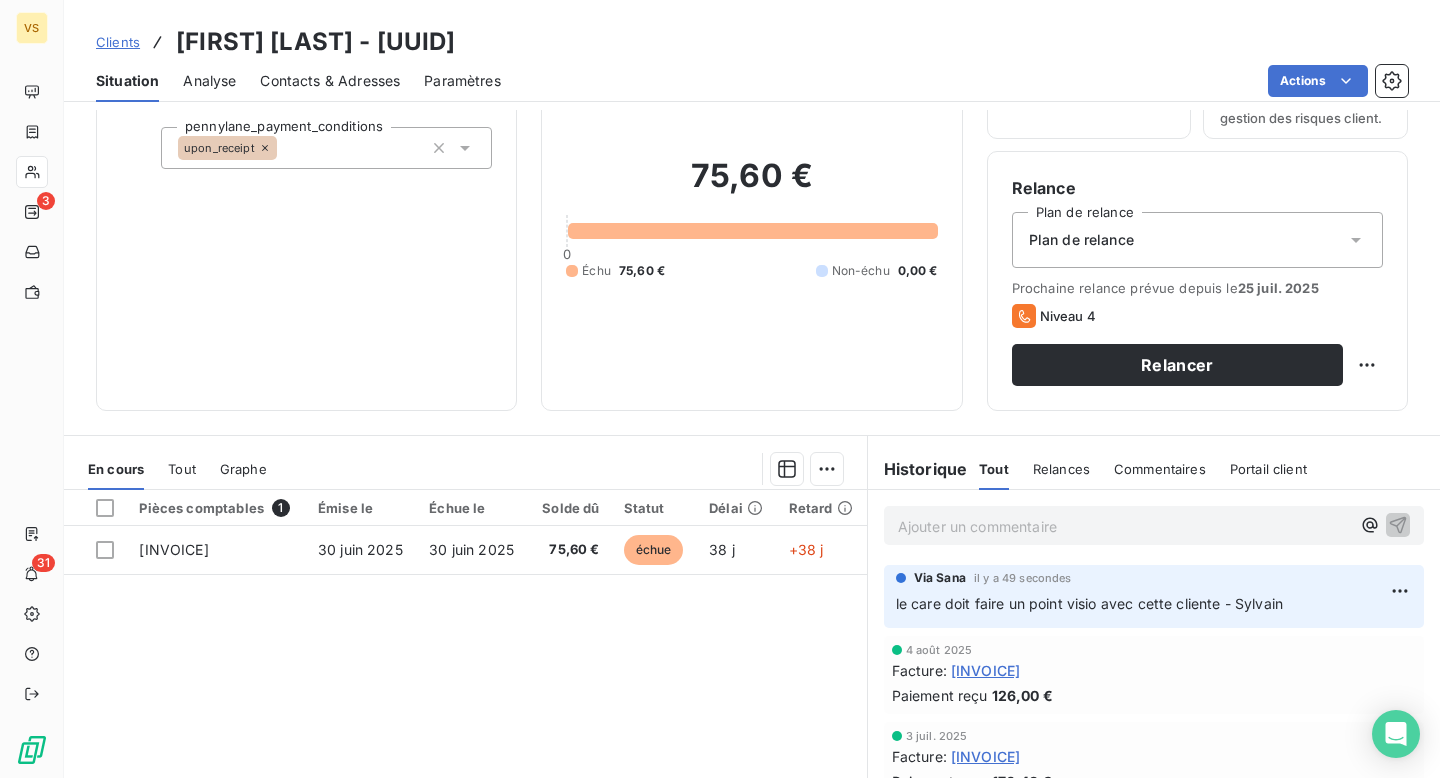 scroll, scrollTop: 0, scrollLeft: 0, axis: both 